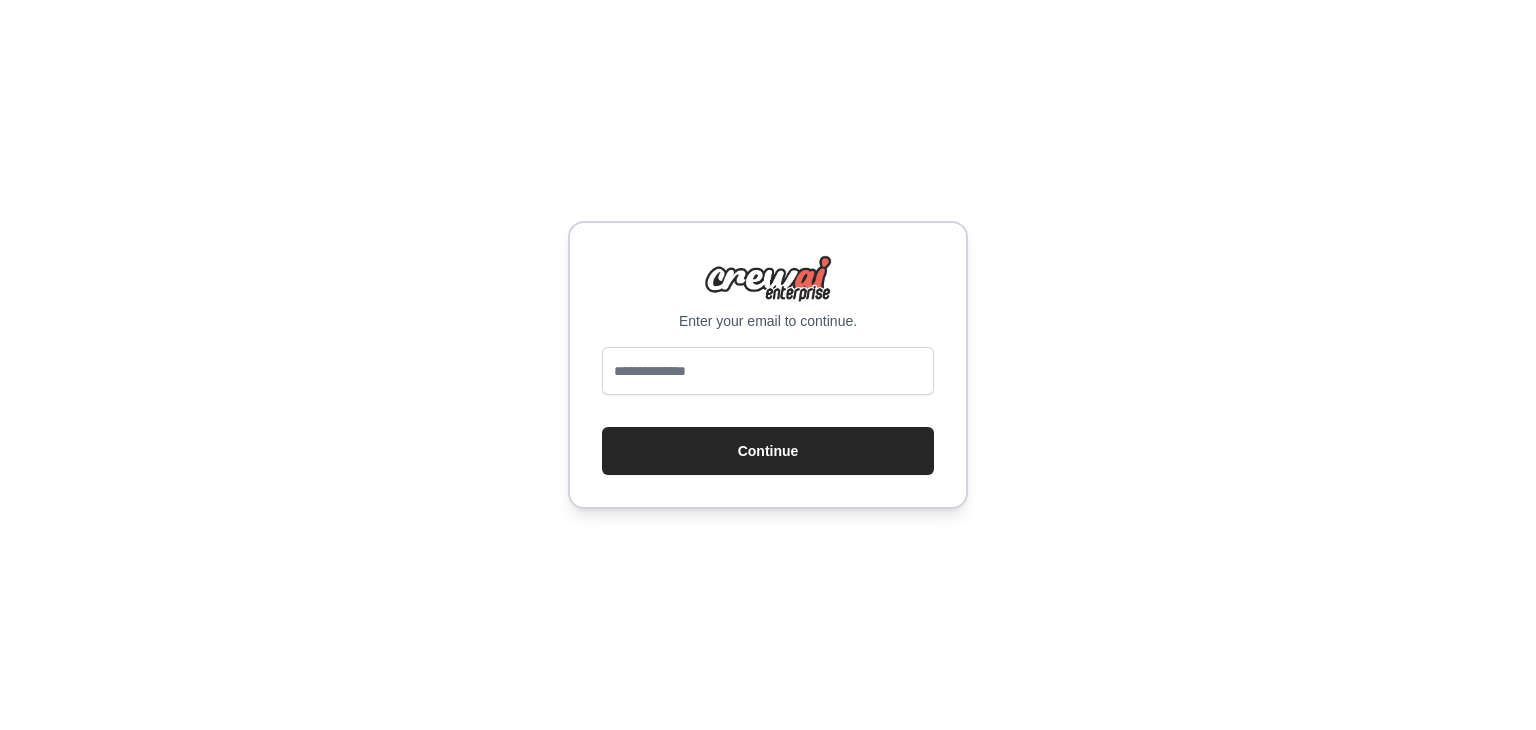 scroll, scrollTop: 0, scrollLeft: 0, axis: both 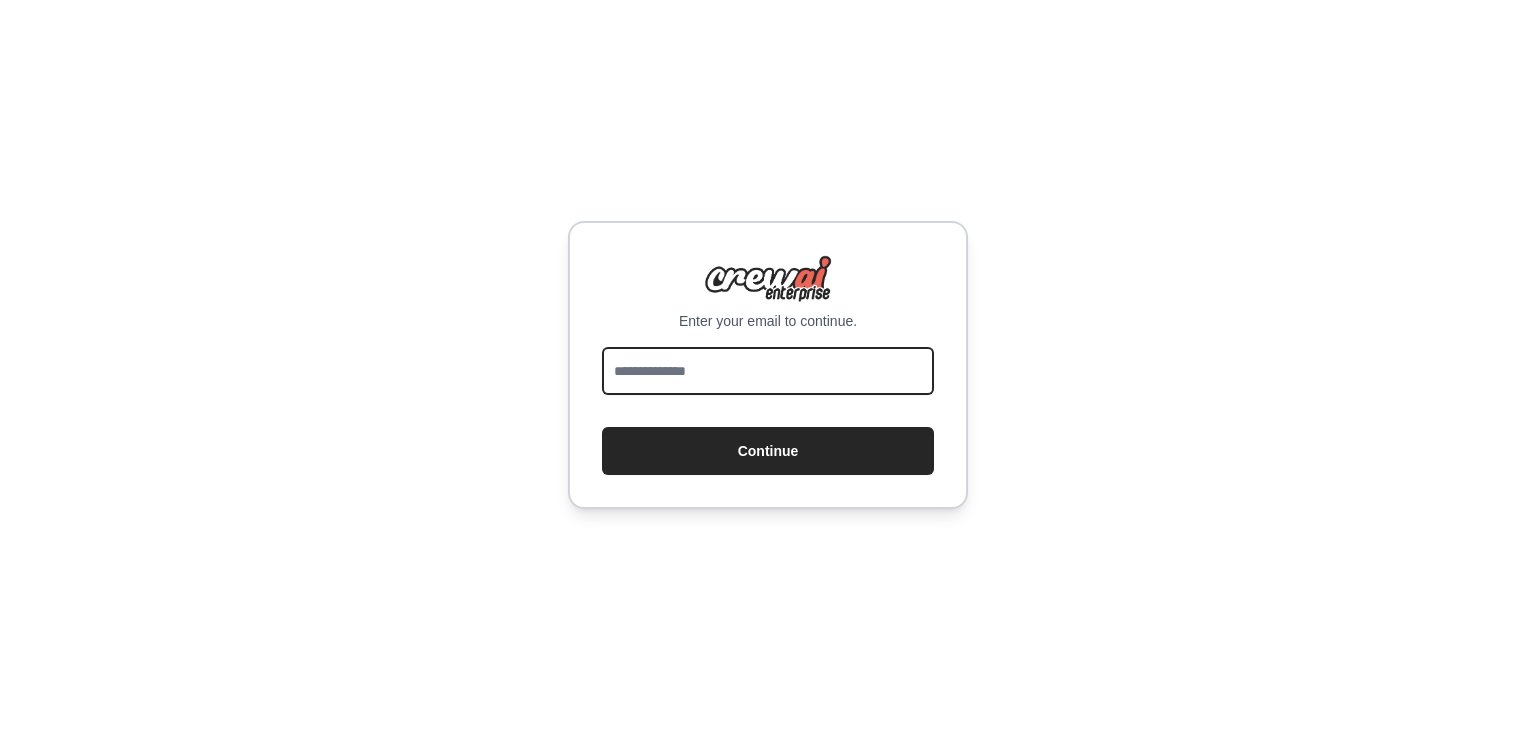 click at bounding box center [768, 371] 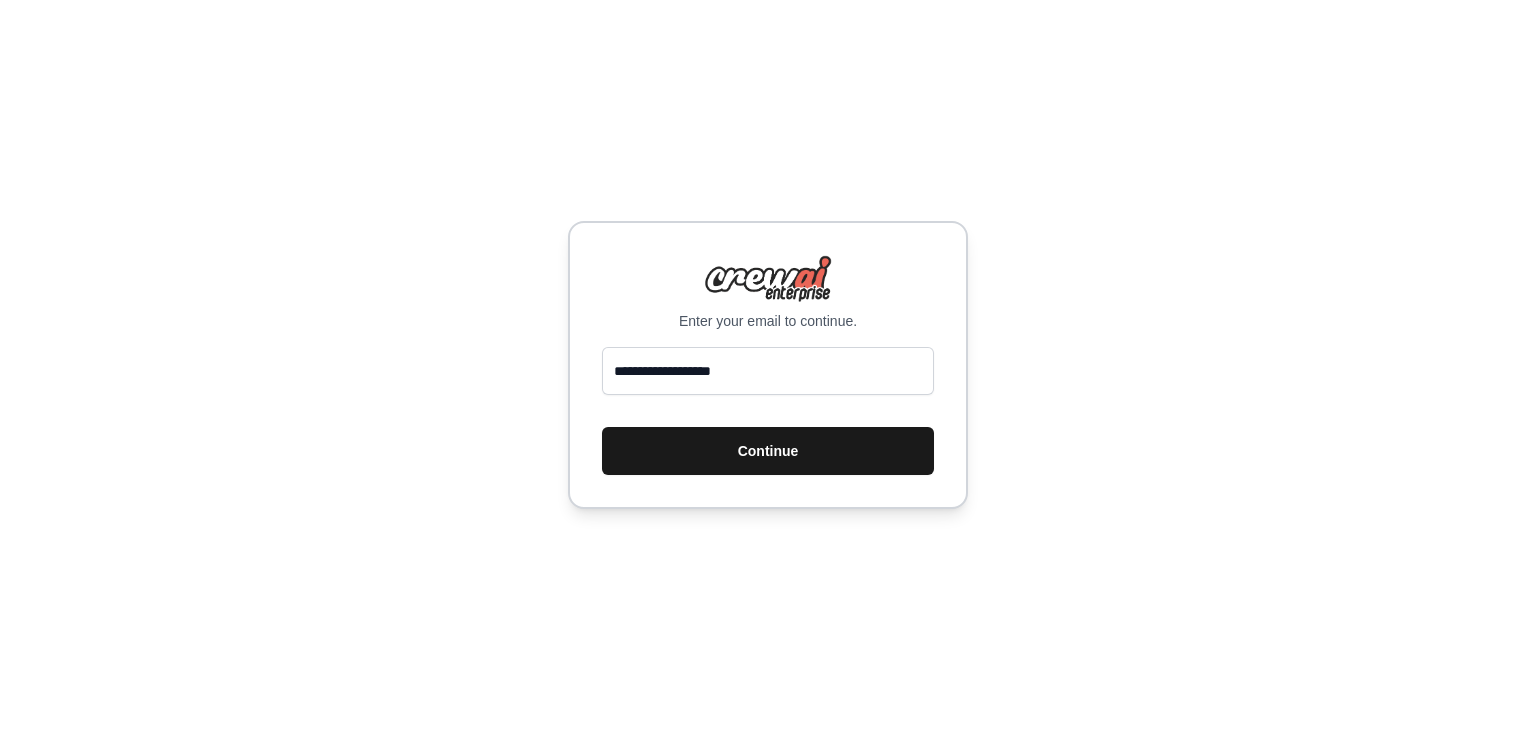 click on "Continue" at bounding box center (768, 451) 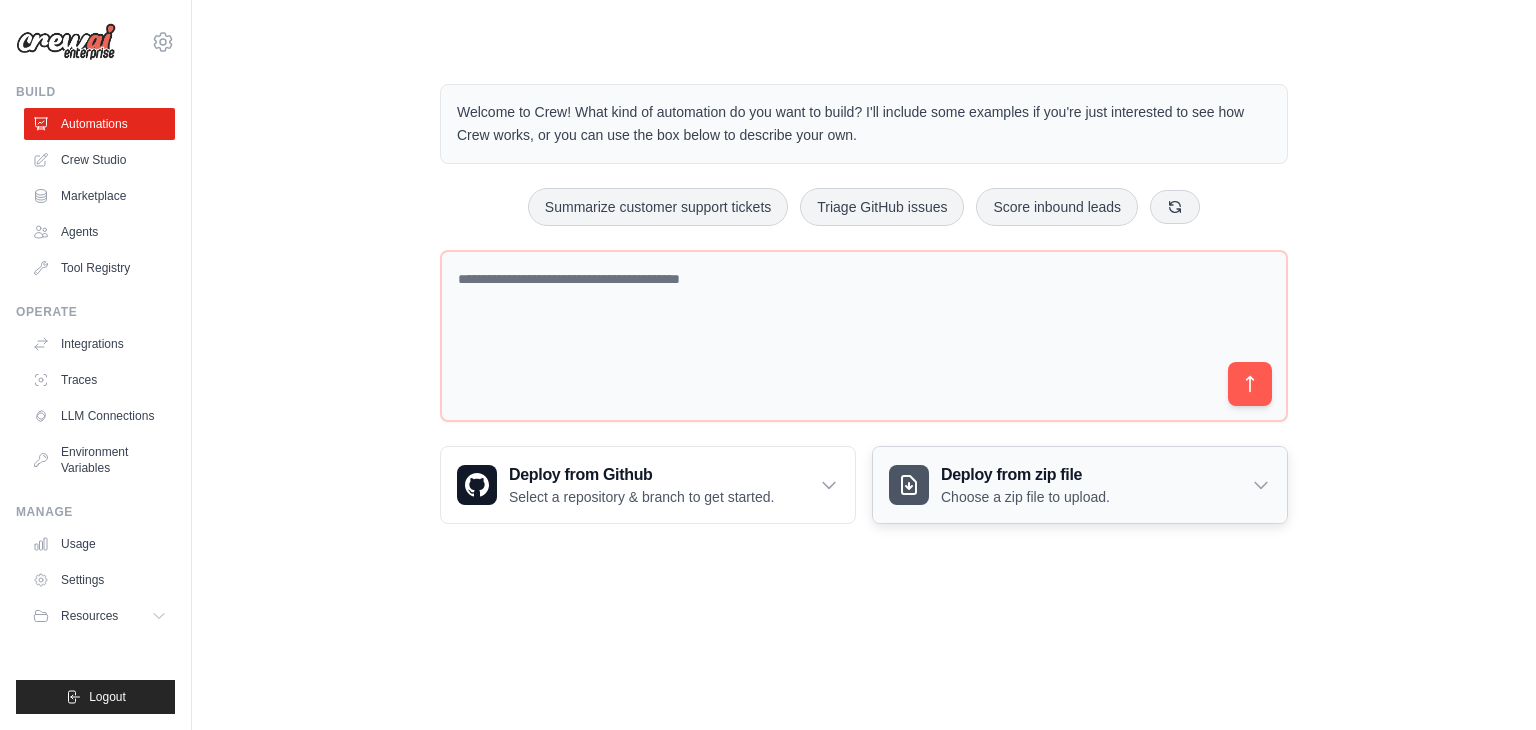scroll, scrollTop: 0, scrollLeft: 0, axis: both 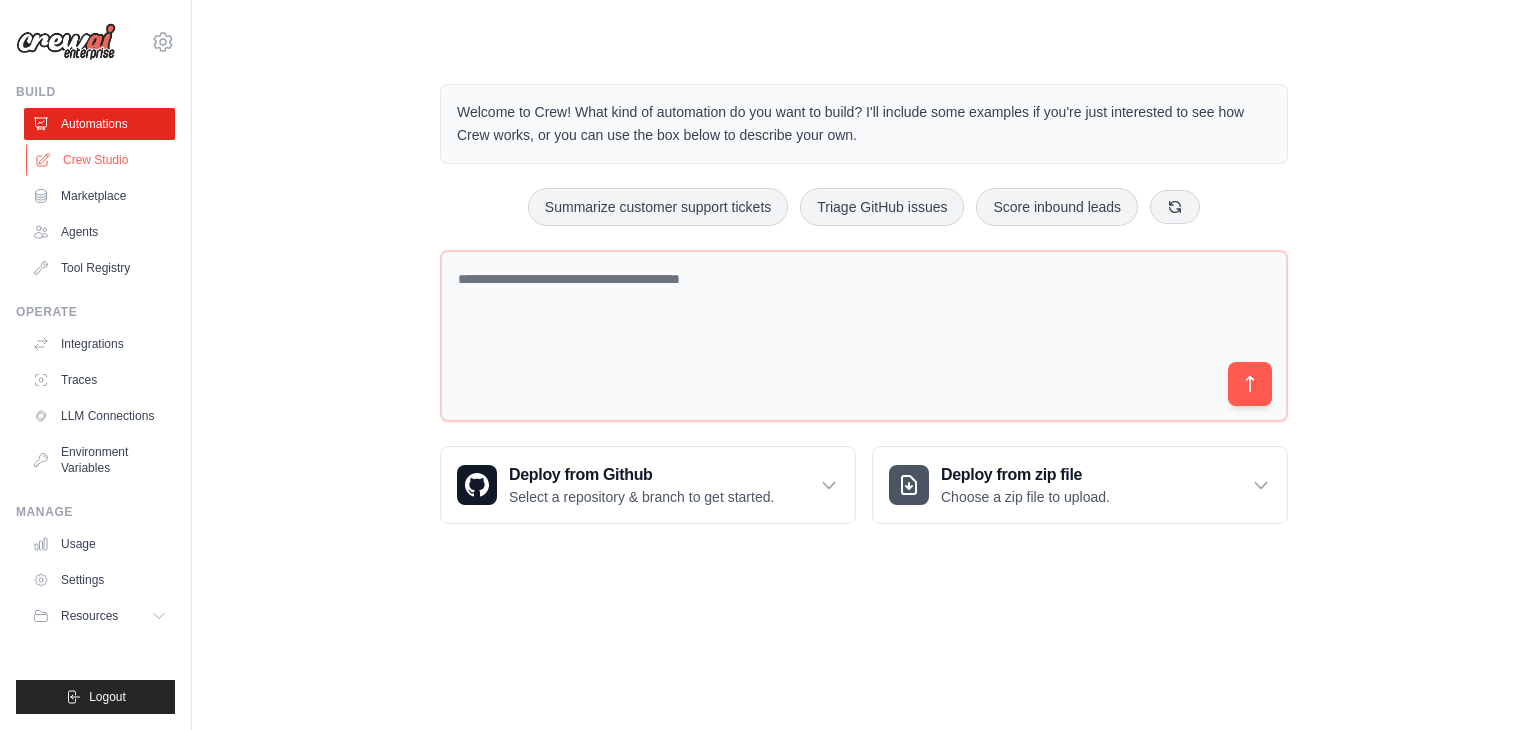click on "Crew Studio" at bounding box center [101, 160] 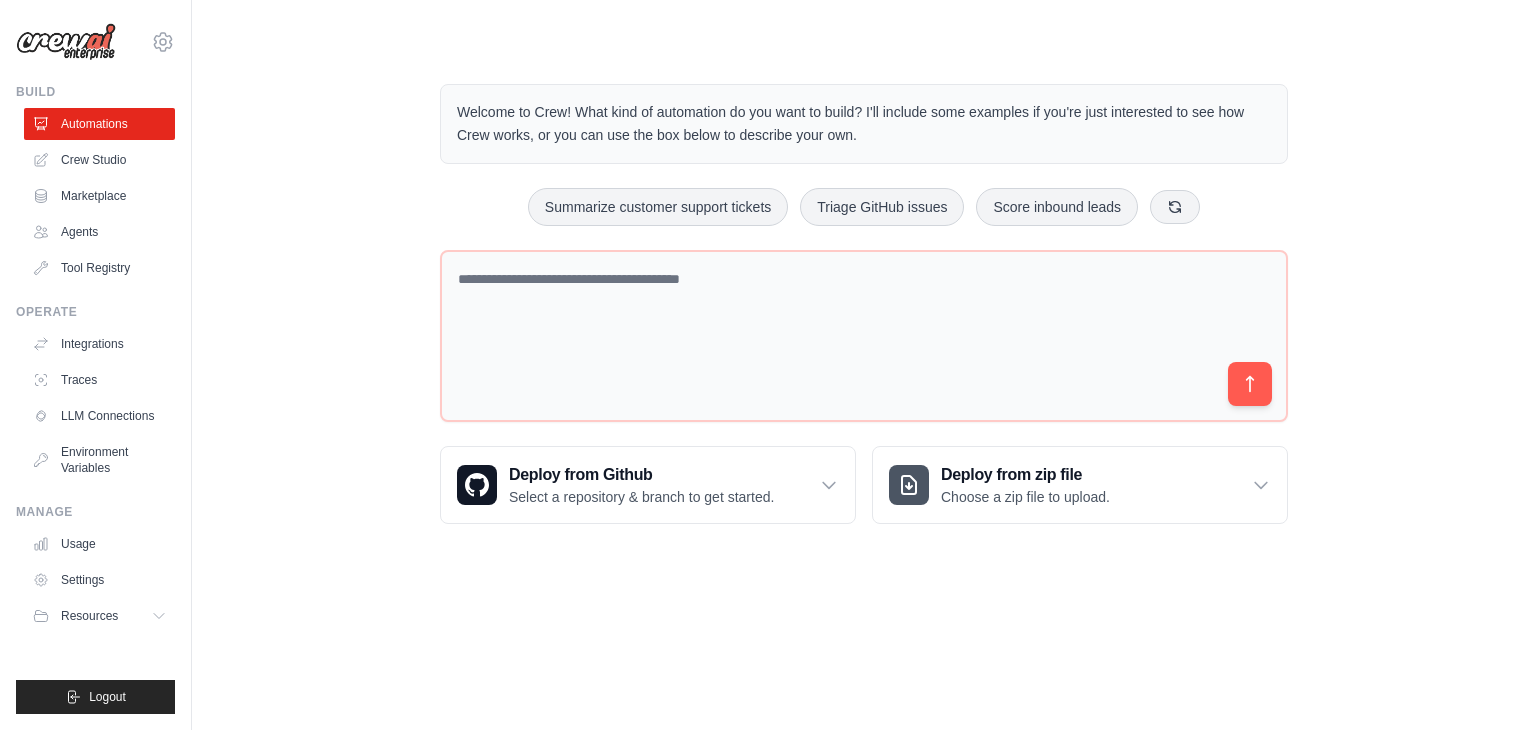 scroll, scrollTop: 0, scrollLeft: 0, axis: both 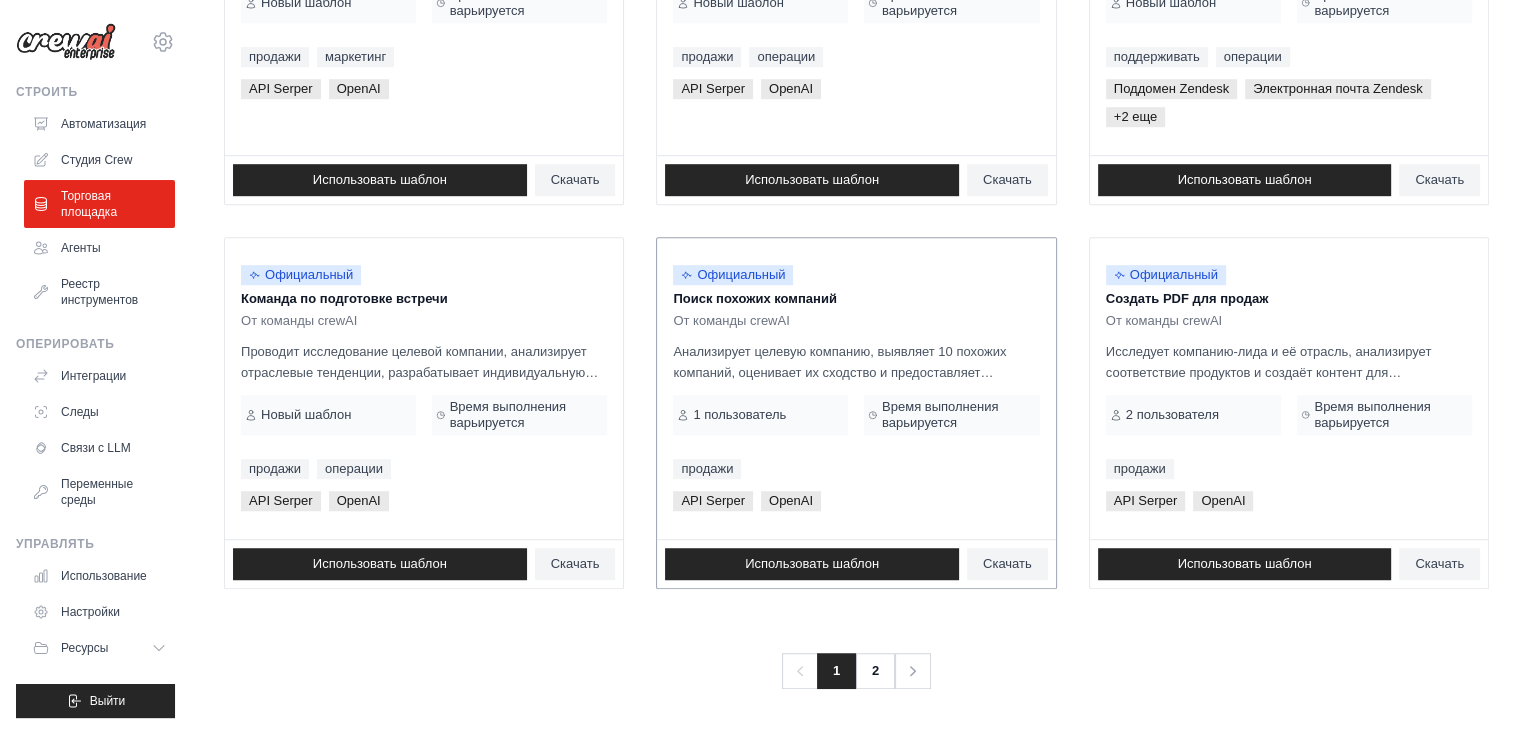 click on "Поиск похожих компаний" at bounding box center (754, 298) 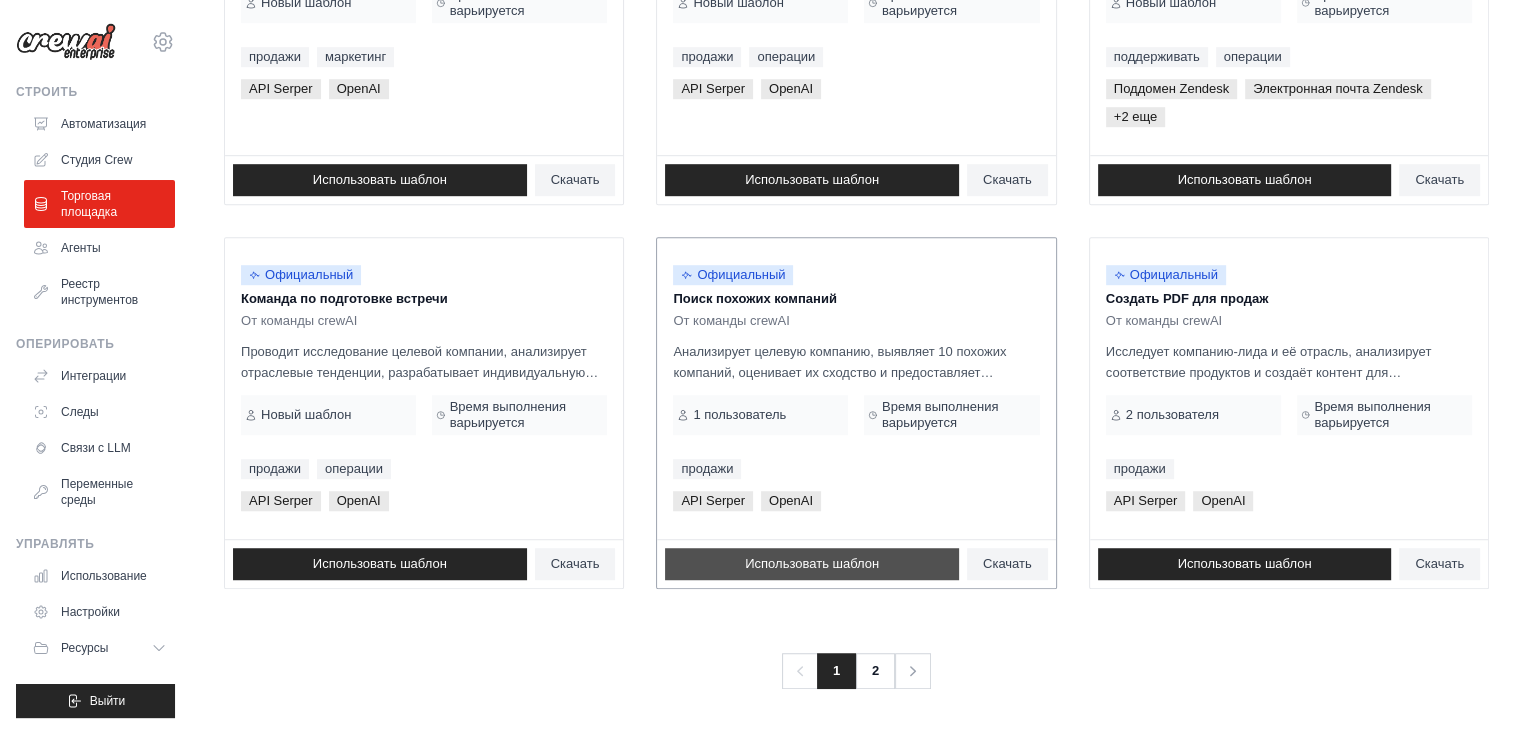 click on "Использовать шаблон" at bounding box center [812, 564] 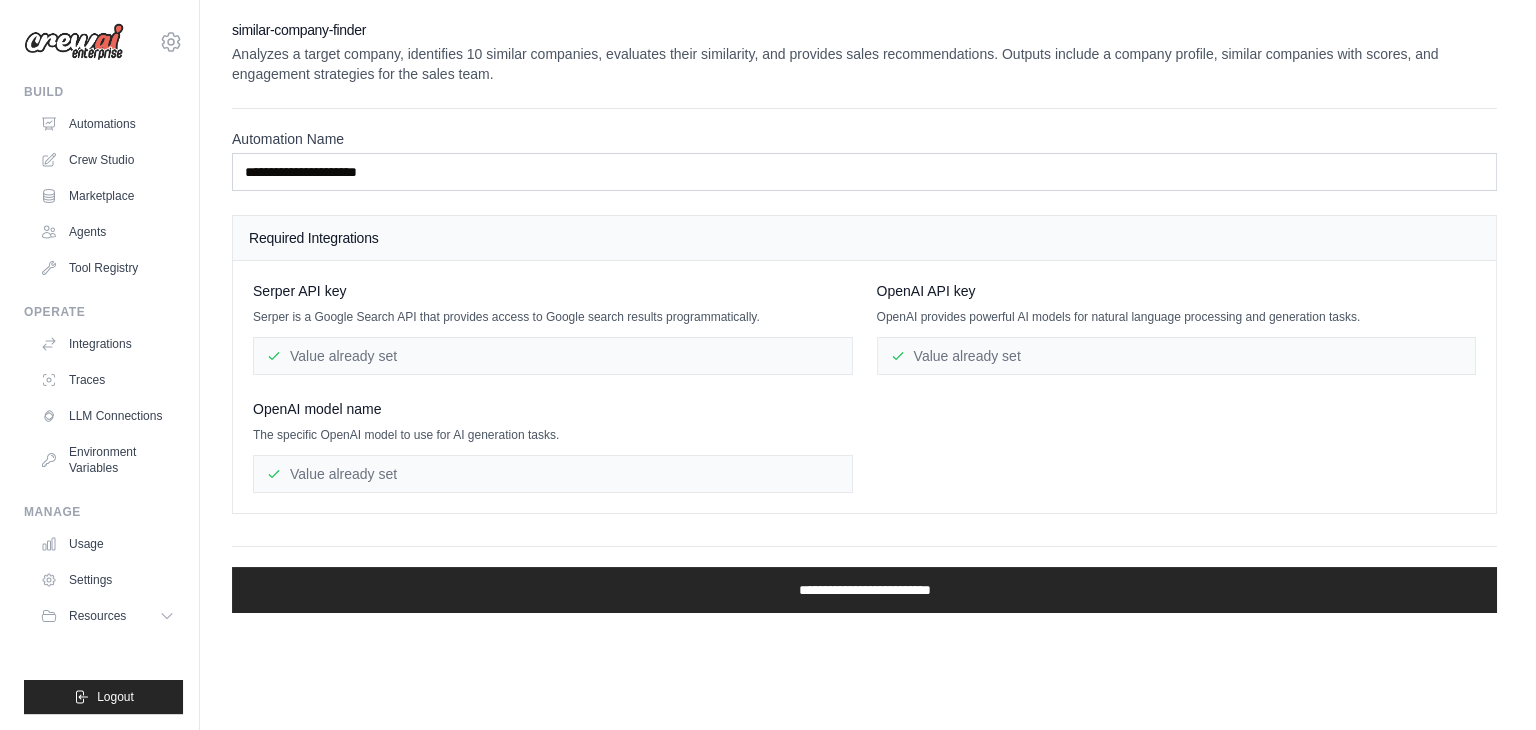 scroll, scrollTop: 0, scrollLeft: 0, axis: both 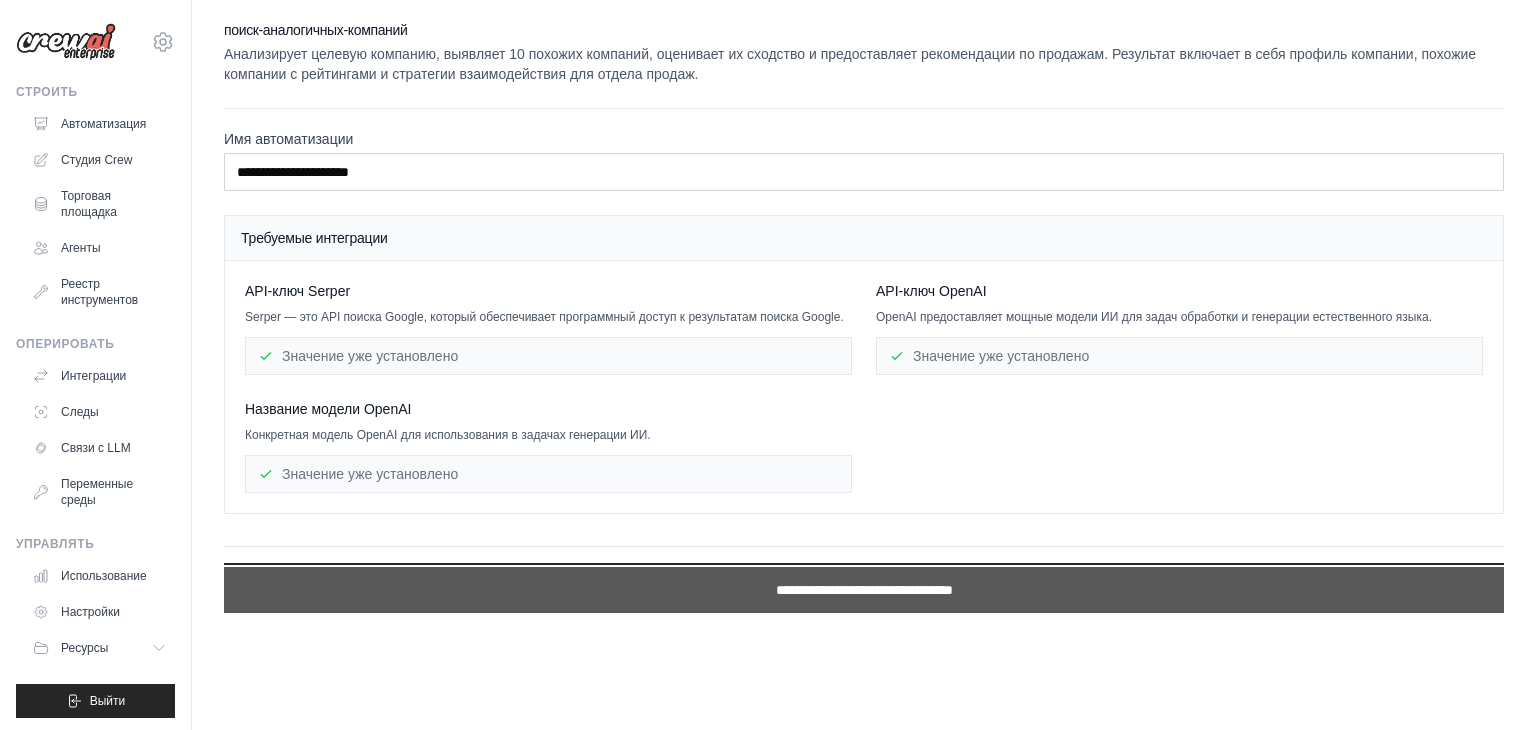 click on "**********" at bounding box center (864, 590) 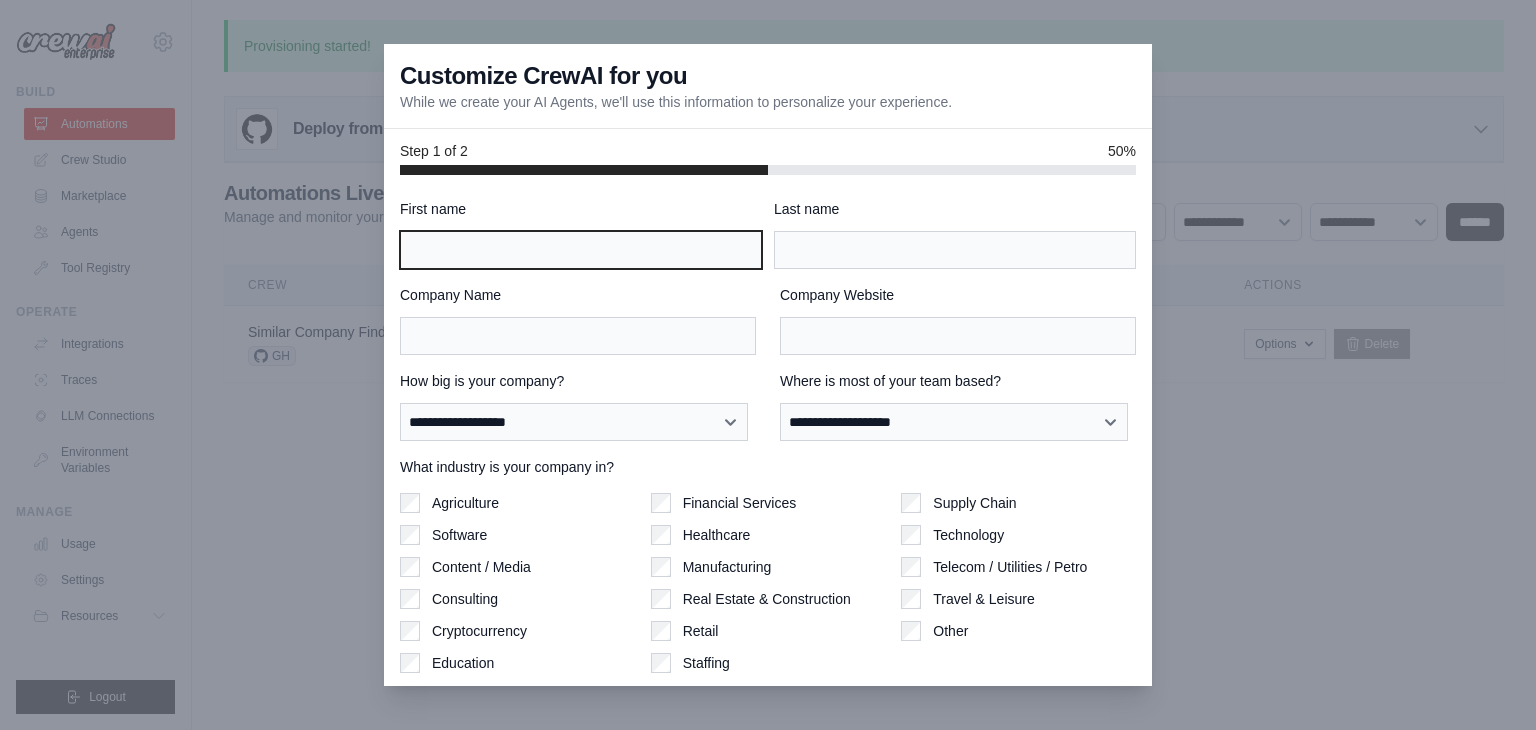 click on "First name" at bounding box center [581, 250] 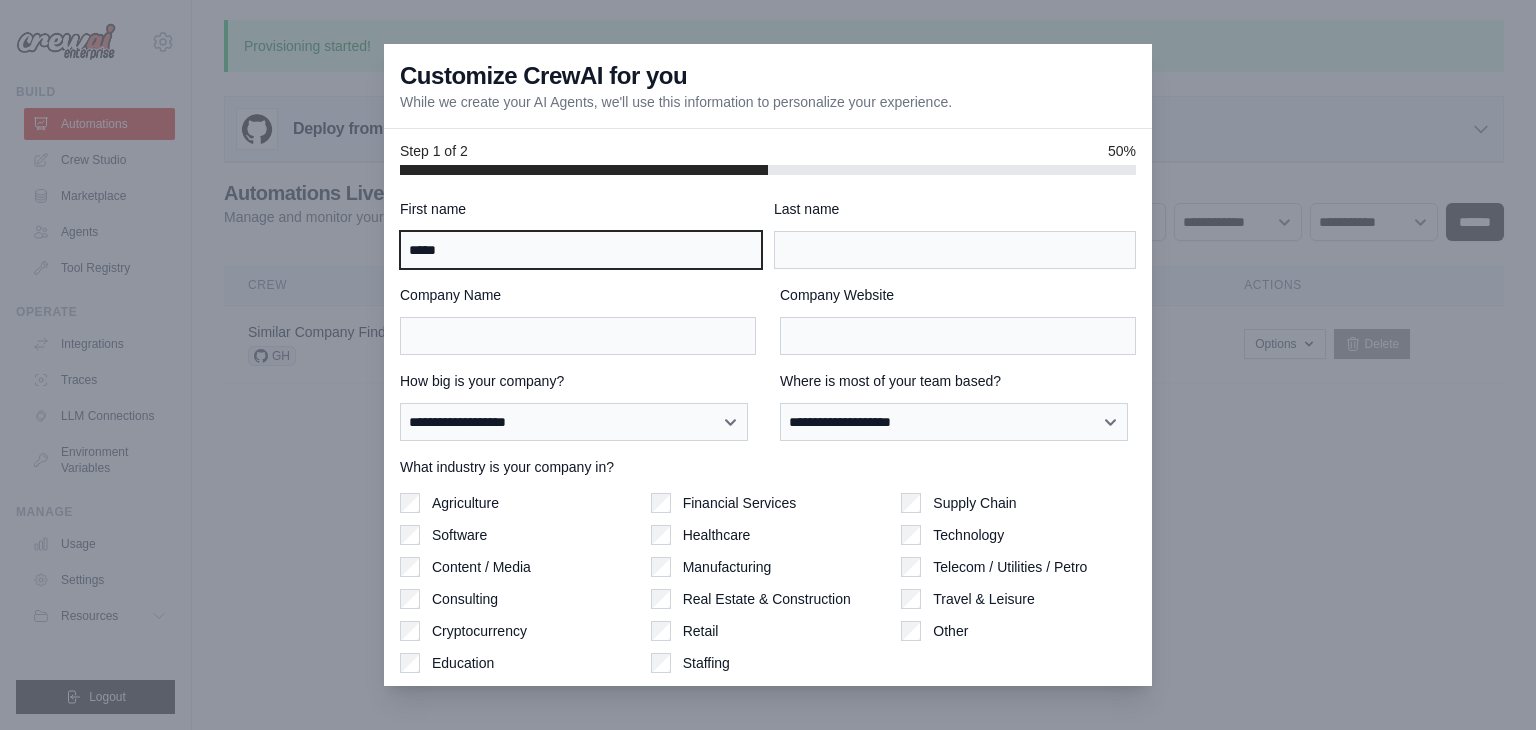 type on "*****" 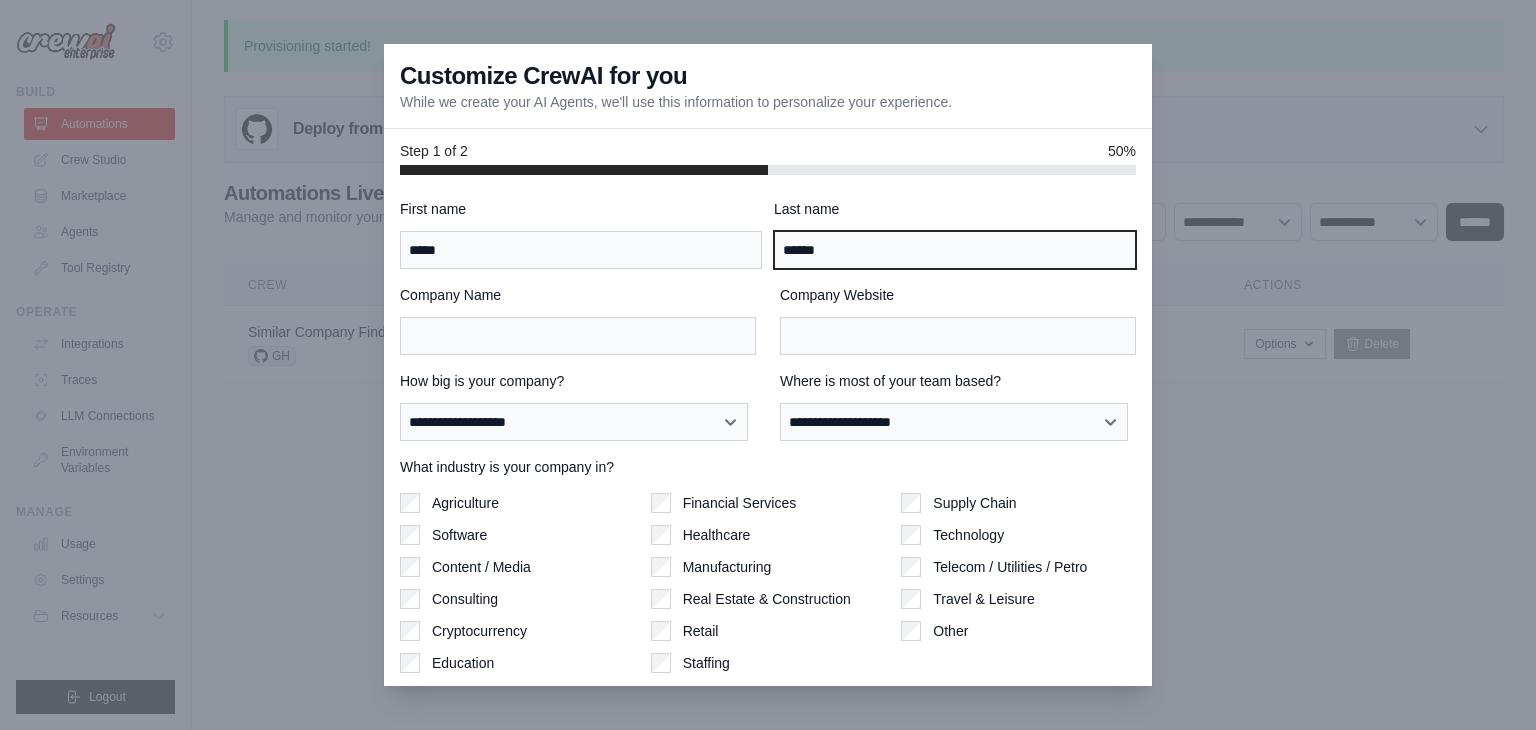 type on "******" 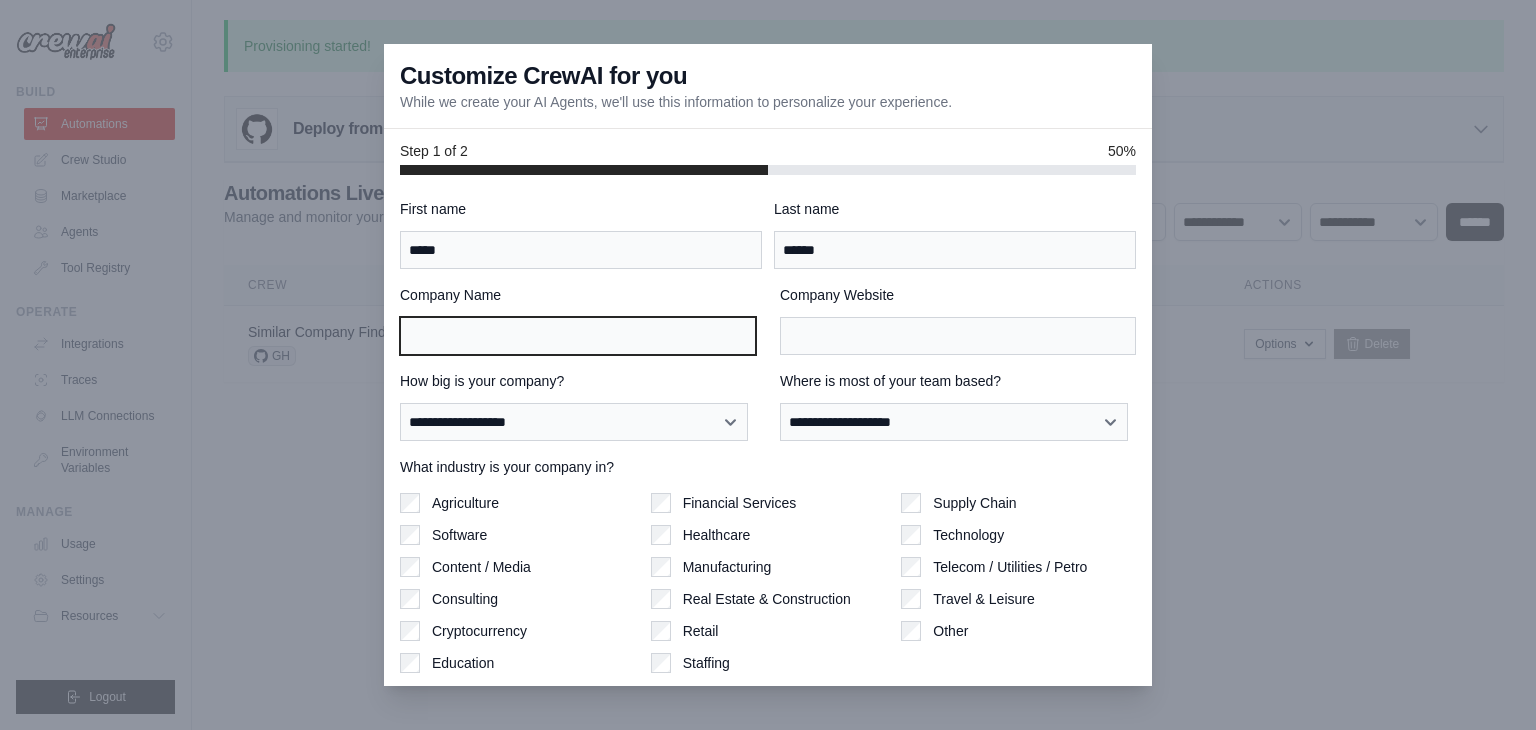 click on "Company Name" at bounding box center [578, 336] 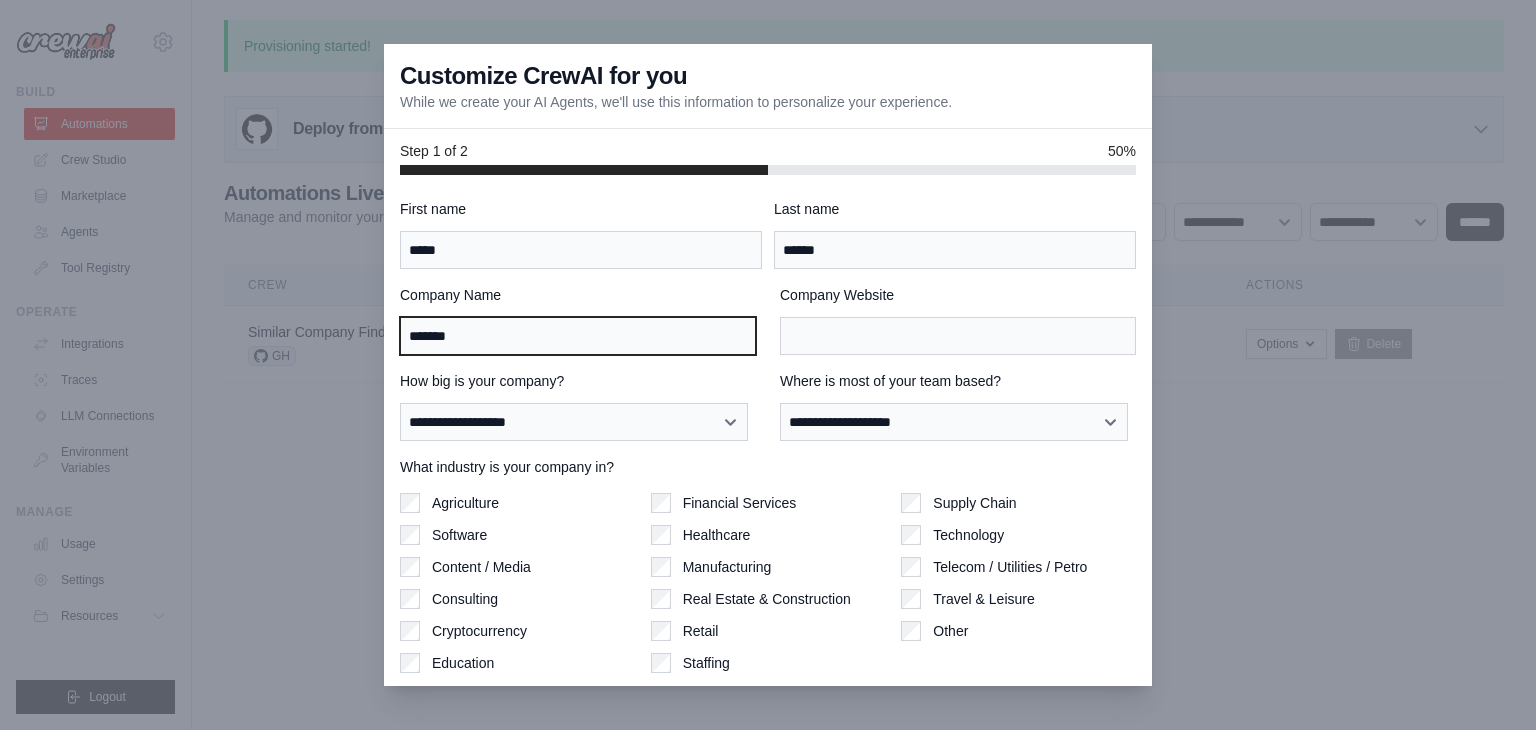type on "*******" 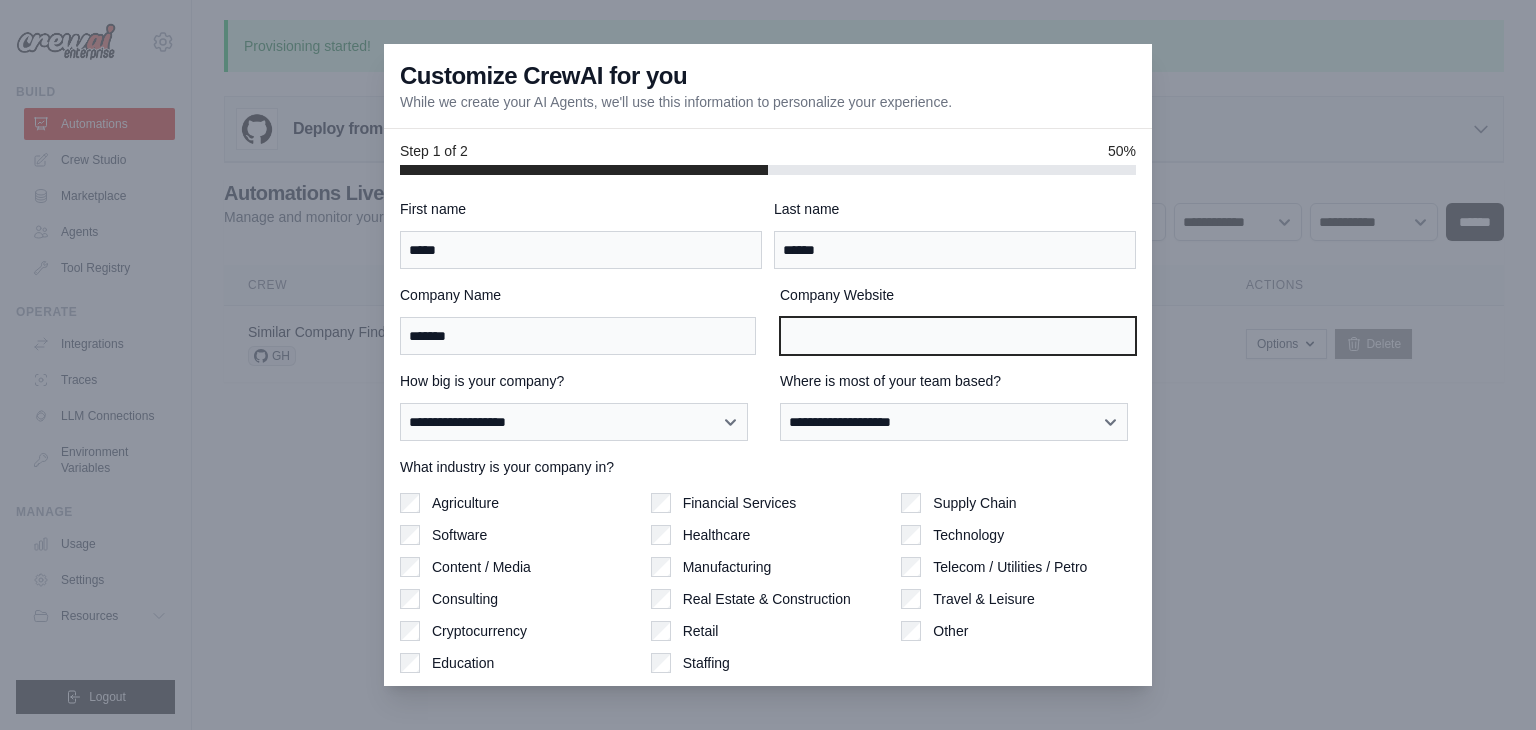 click on "Company Website" at bounding box center (958, 336) 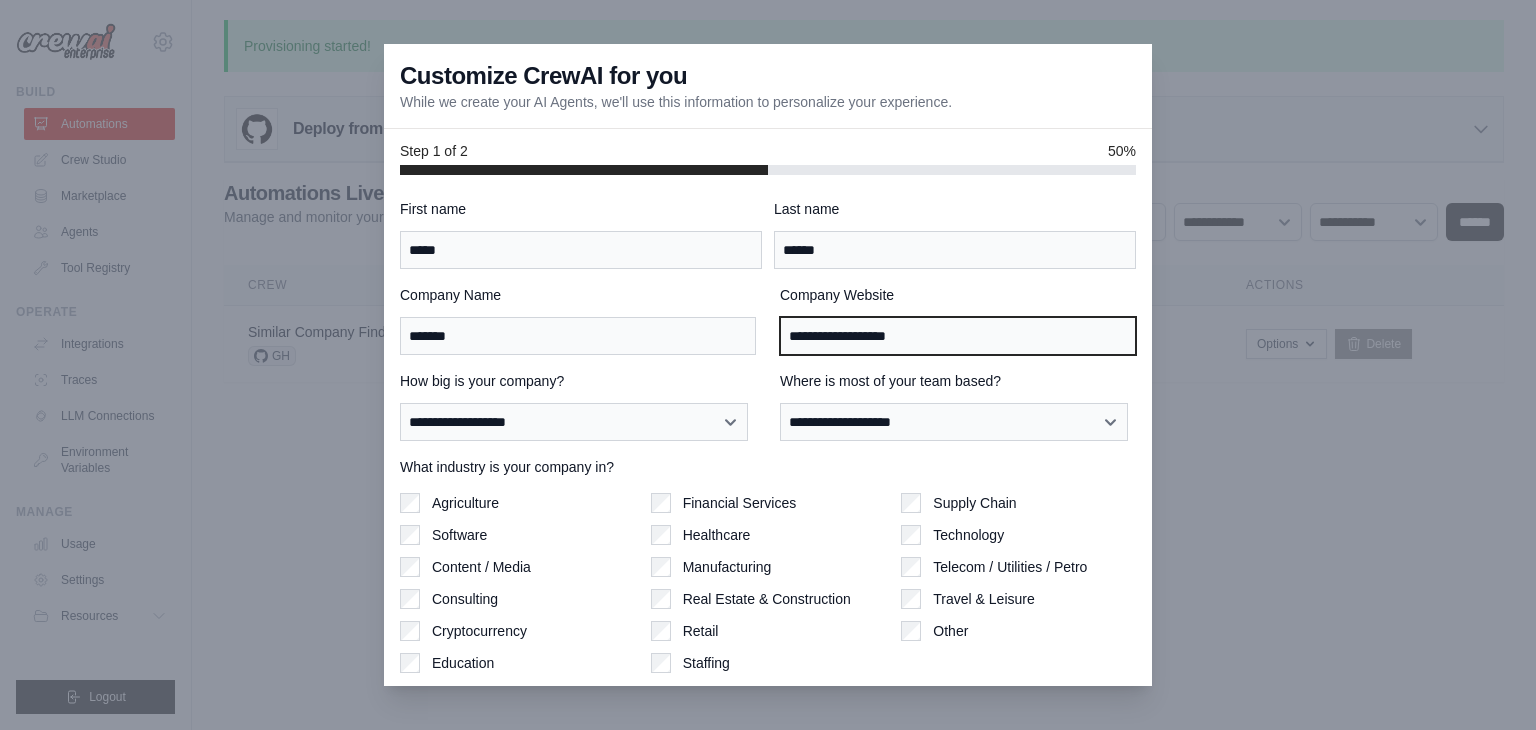 type on "**********" 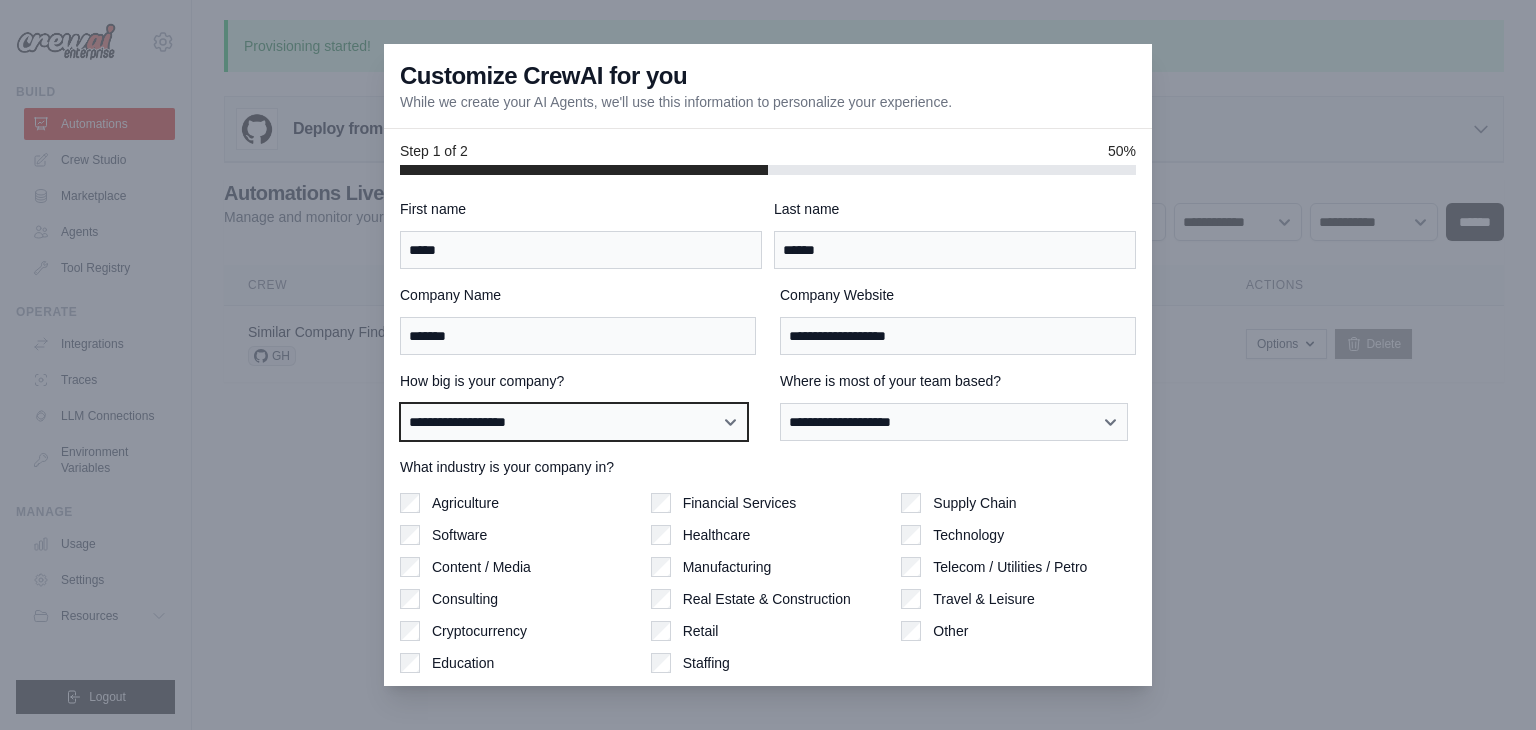 click on "**********" at bounding box center [574, 422] 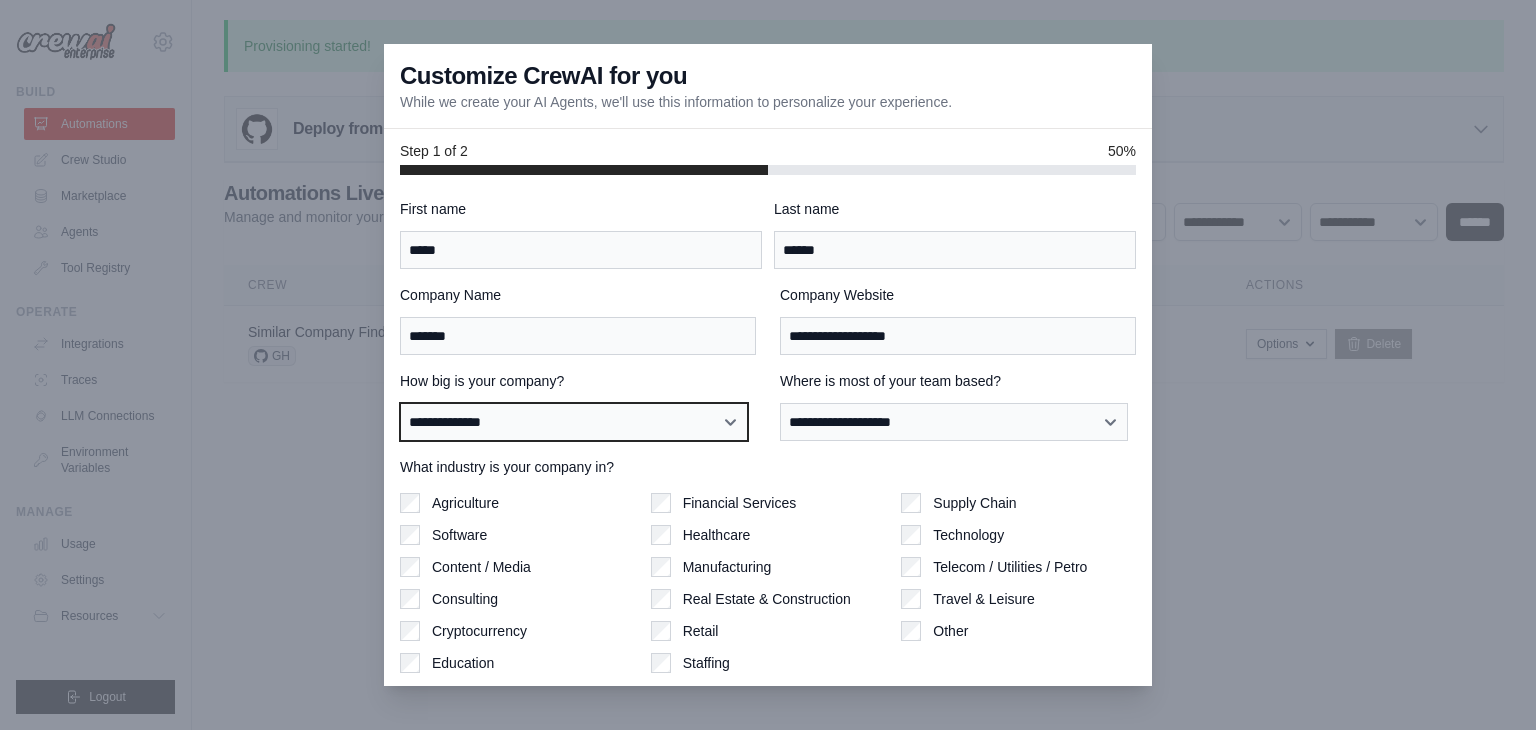 click on "**********" at bounding box center [574, 422] 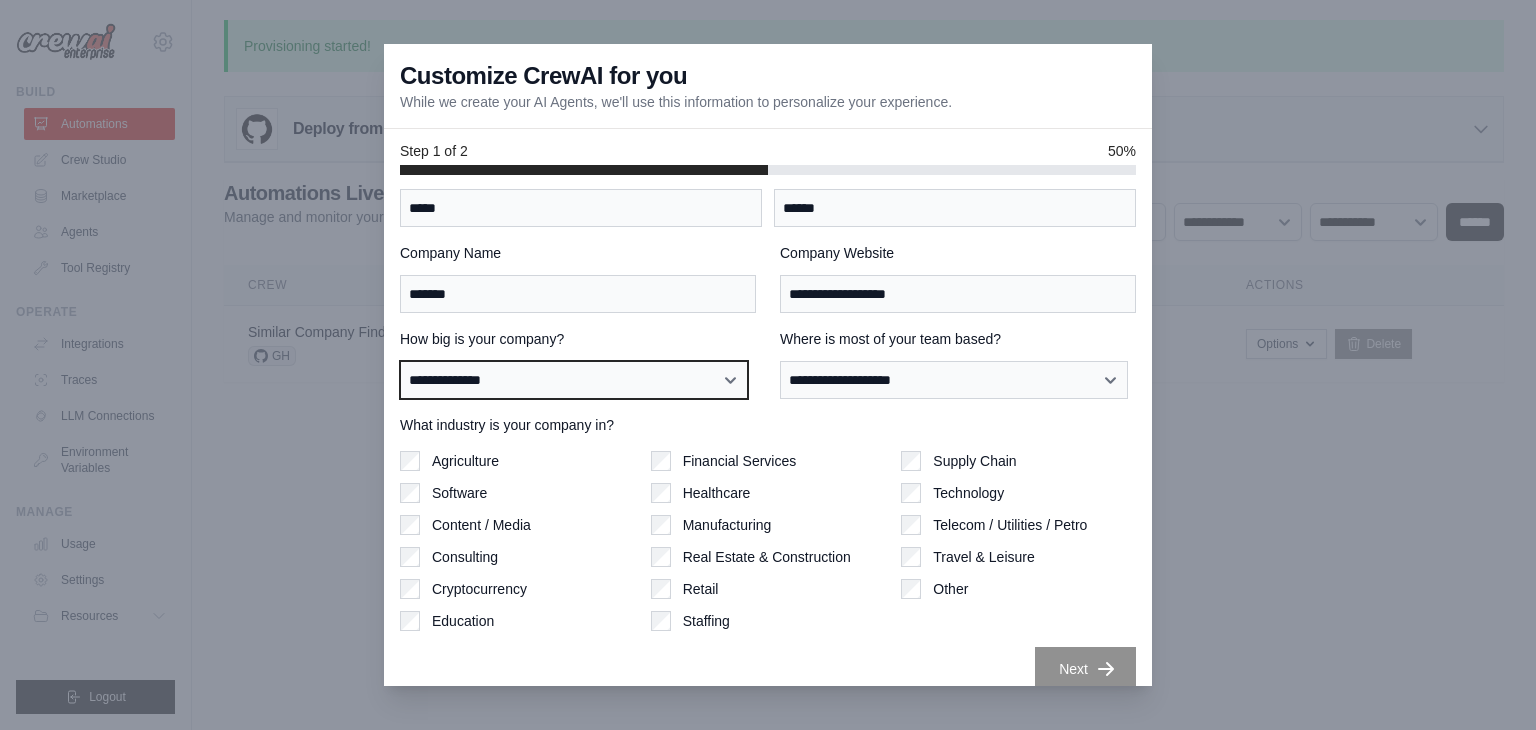 scroll, scrollTop: 62, scrollLeft: 0, axis: vertical 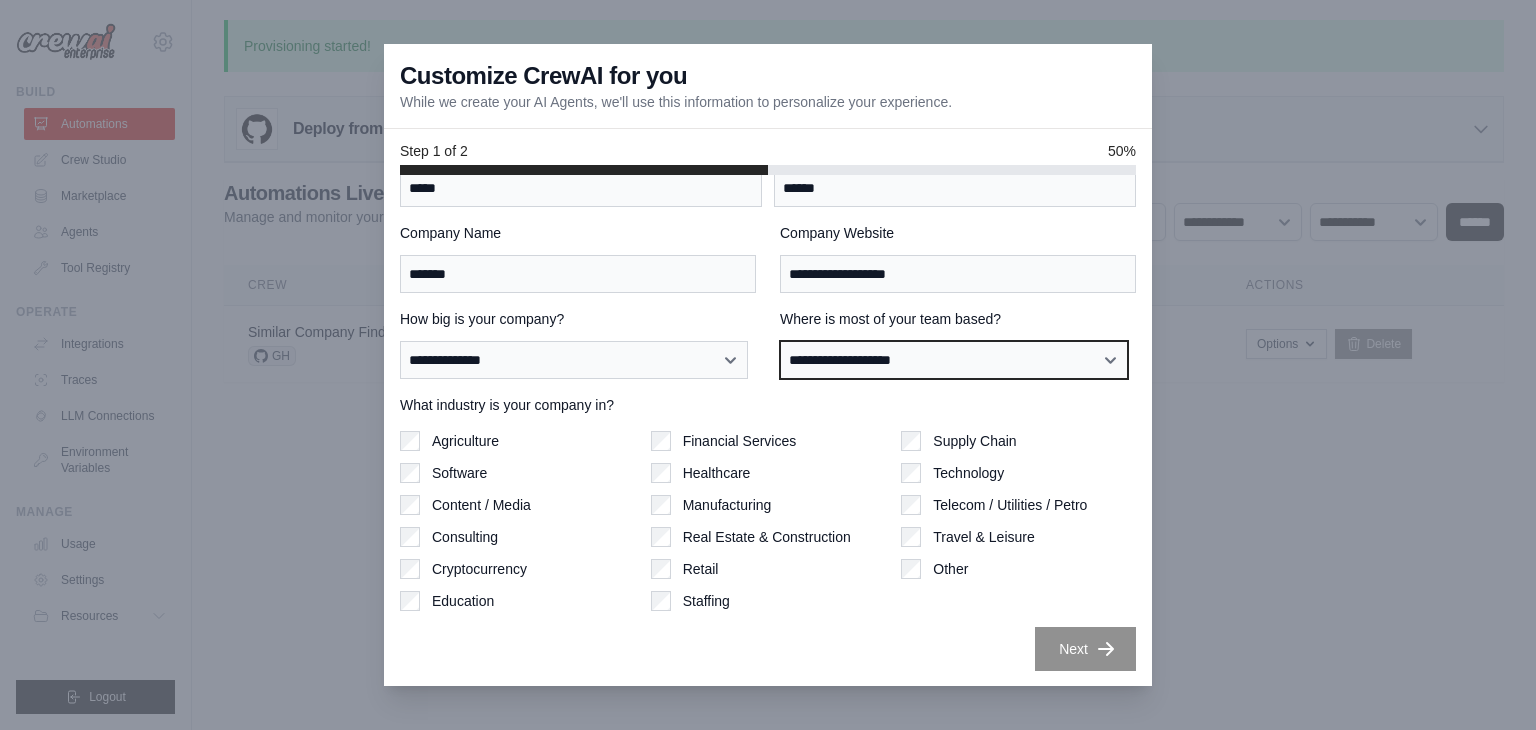 click on "**********" at bounding box center (954, 360) 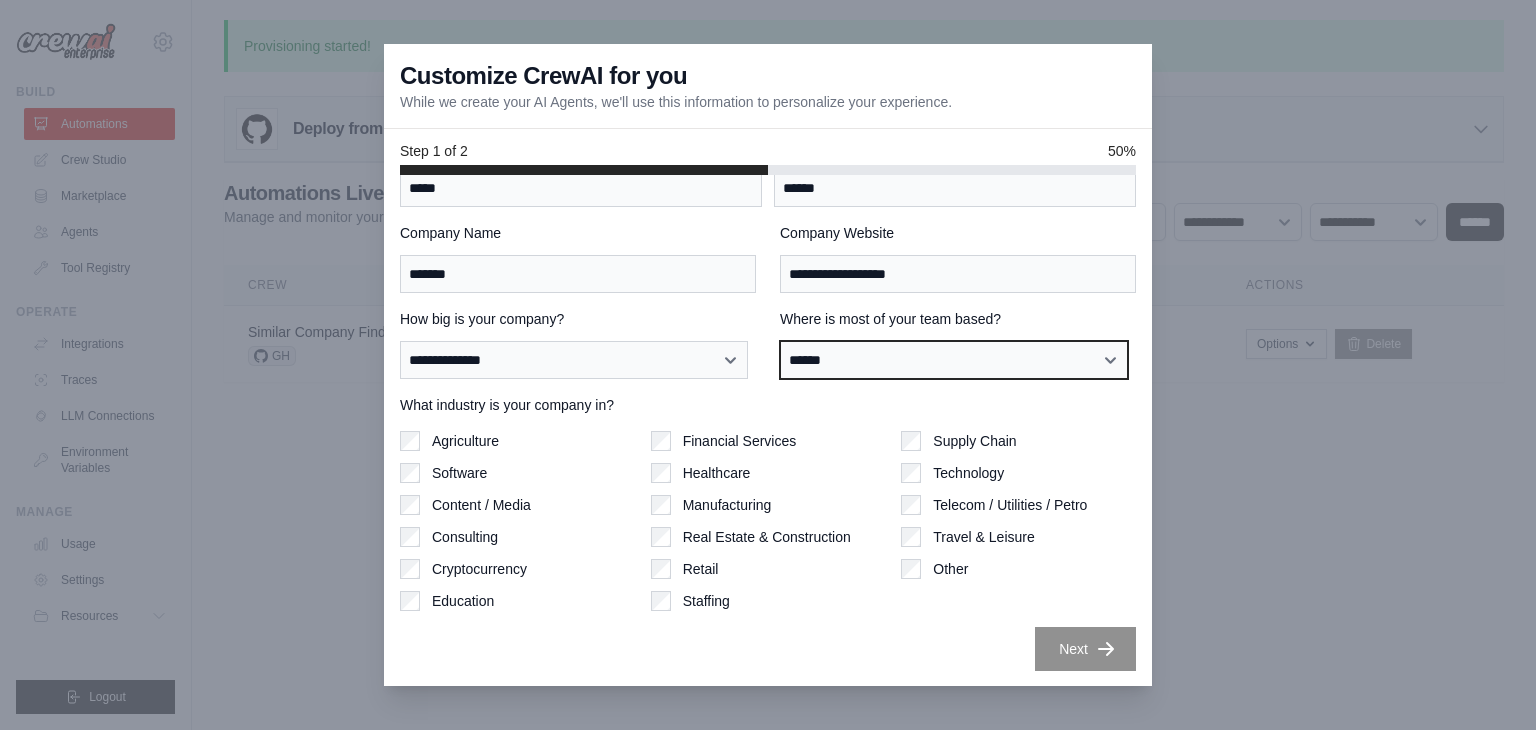 click on "**********" at bounding box center (954, 360) 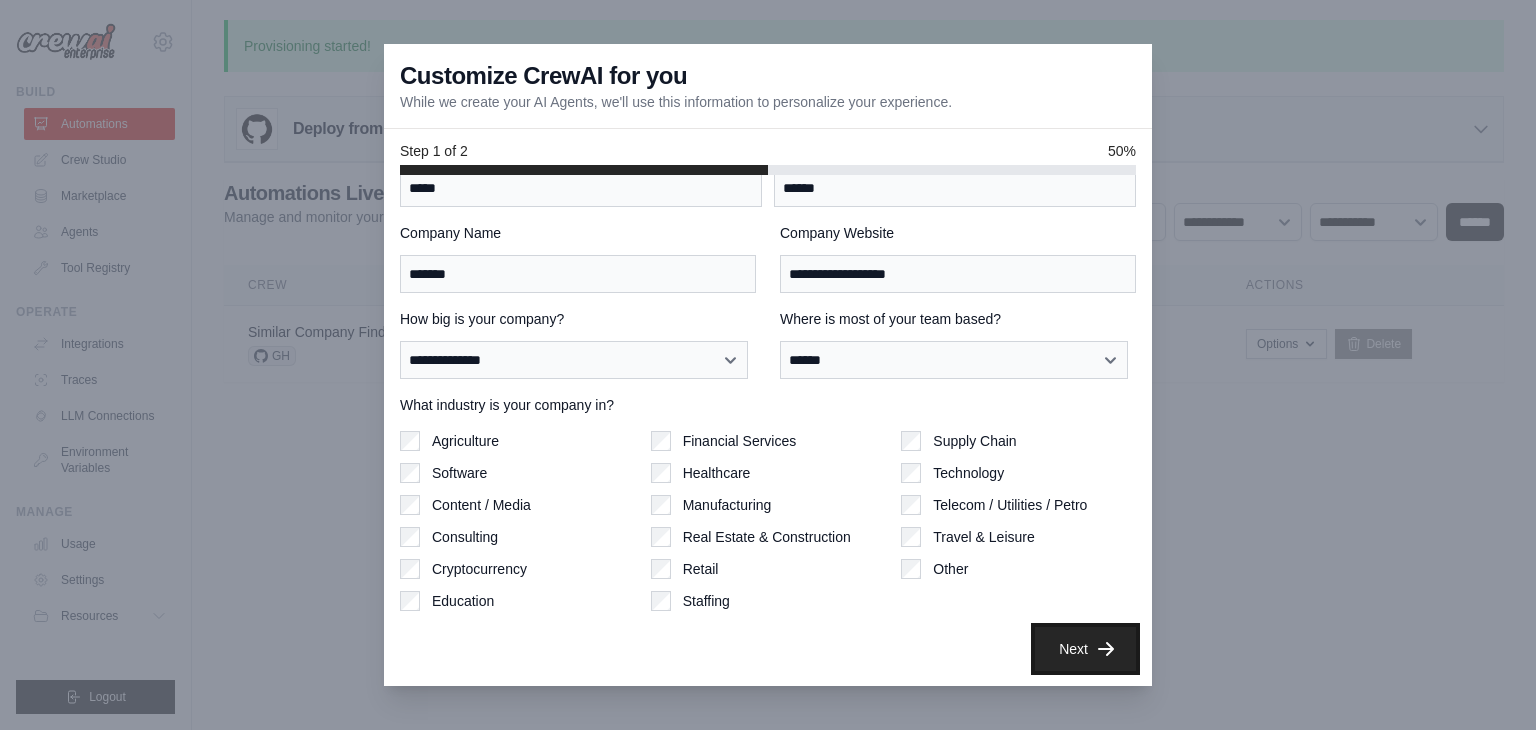 click on "Next" at bounding box center [1085, 649] 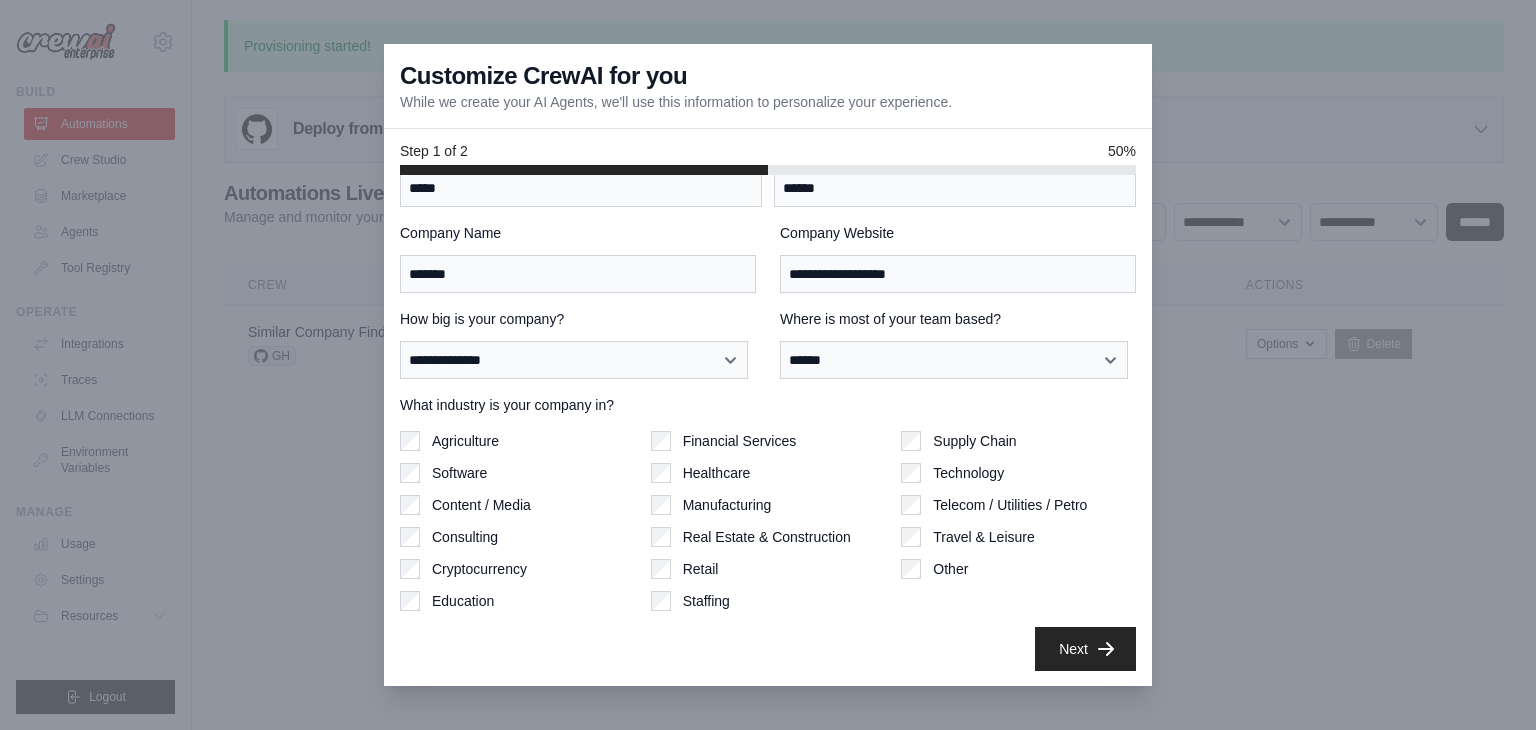 scroll, scrollTop: 0, scrollLeft: 0, axis: both 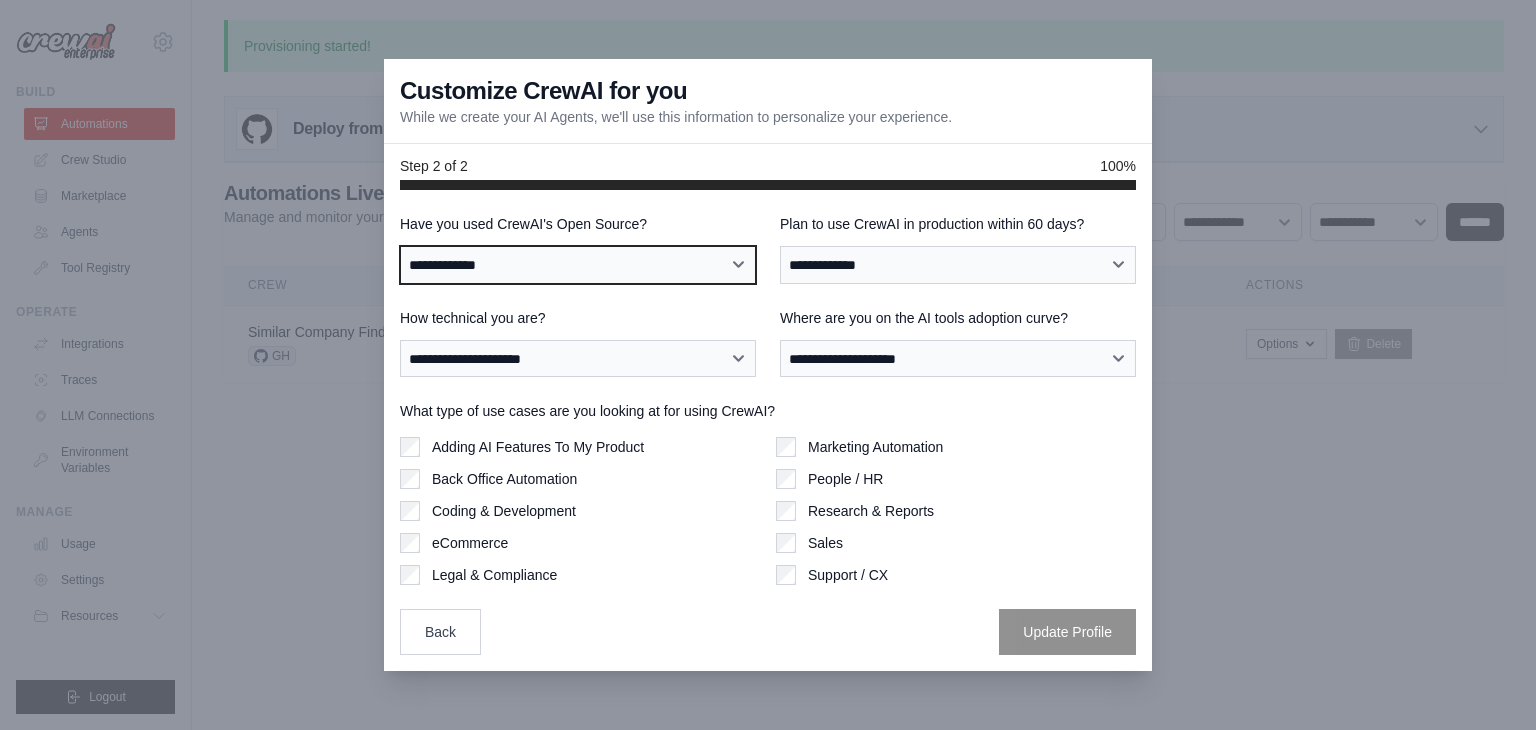 click on "**********" at bounding box center [578, 265] 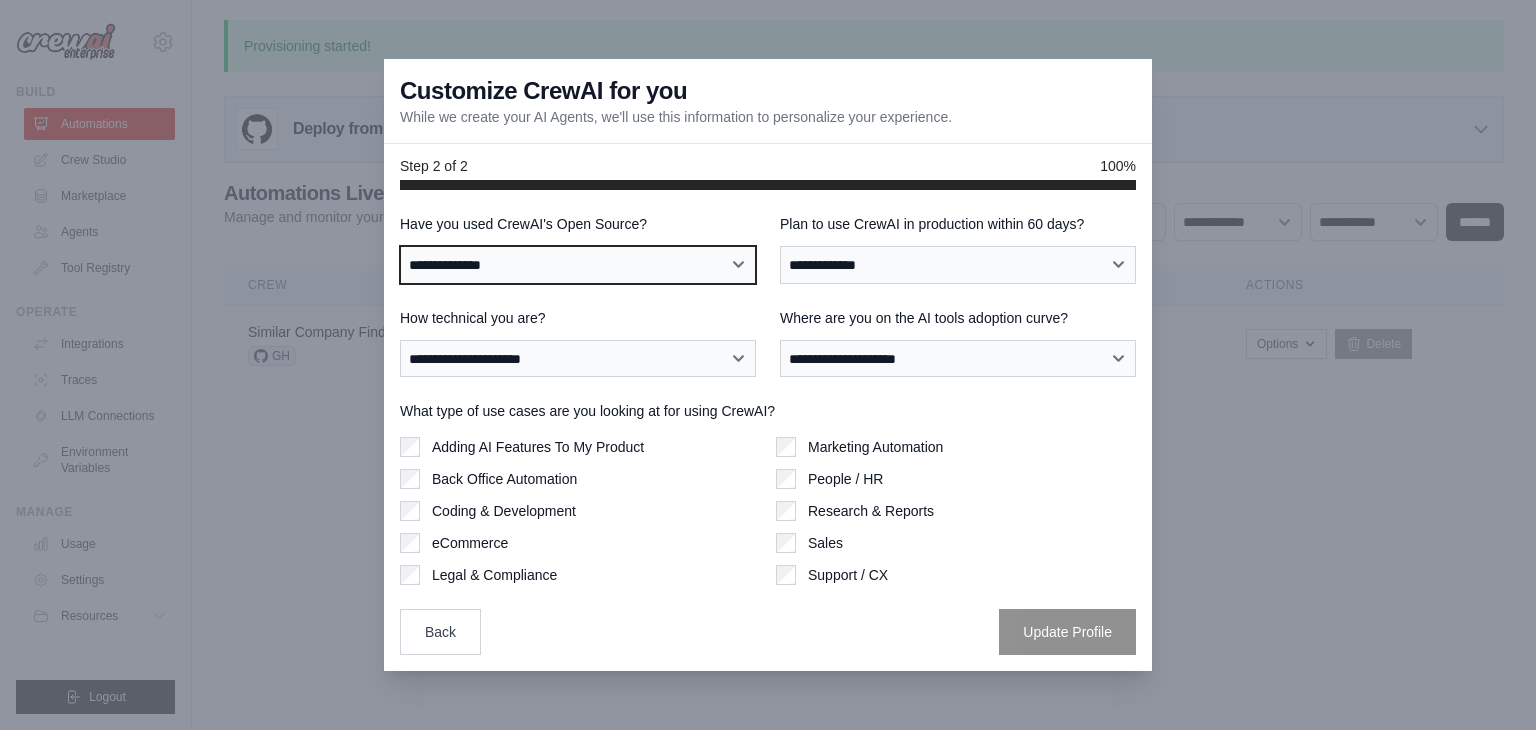 click on "**********" at bounding box center [578, 265] 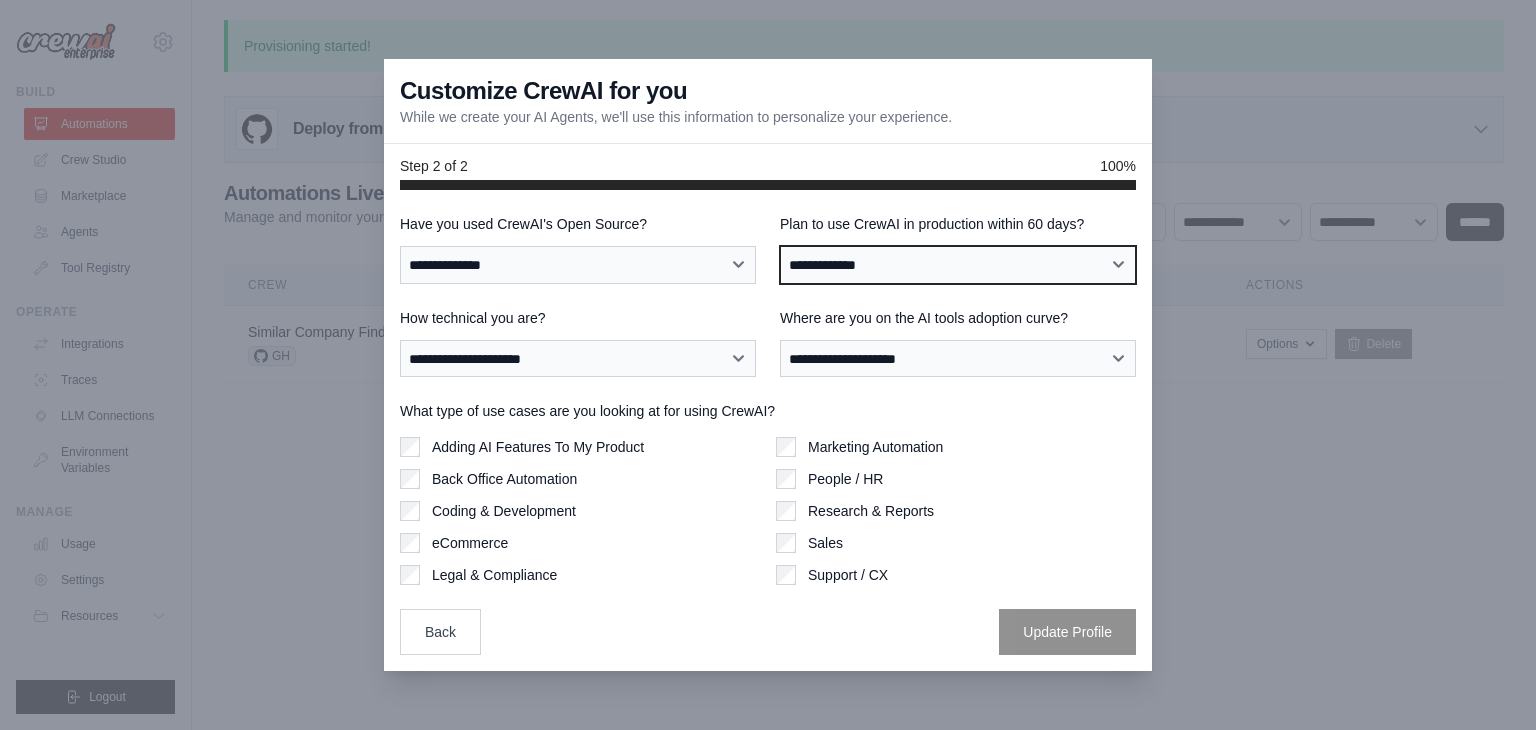 click on "**********" at bounding box center (958, 265) 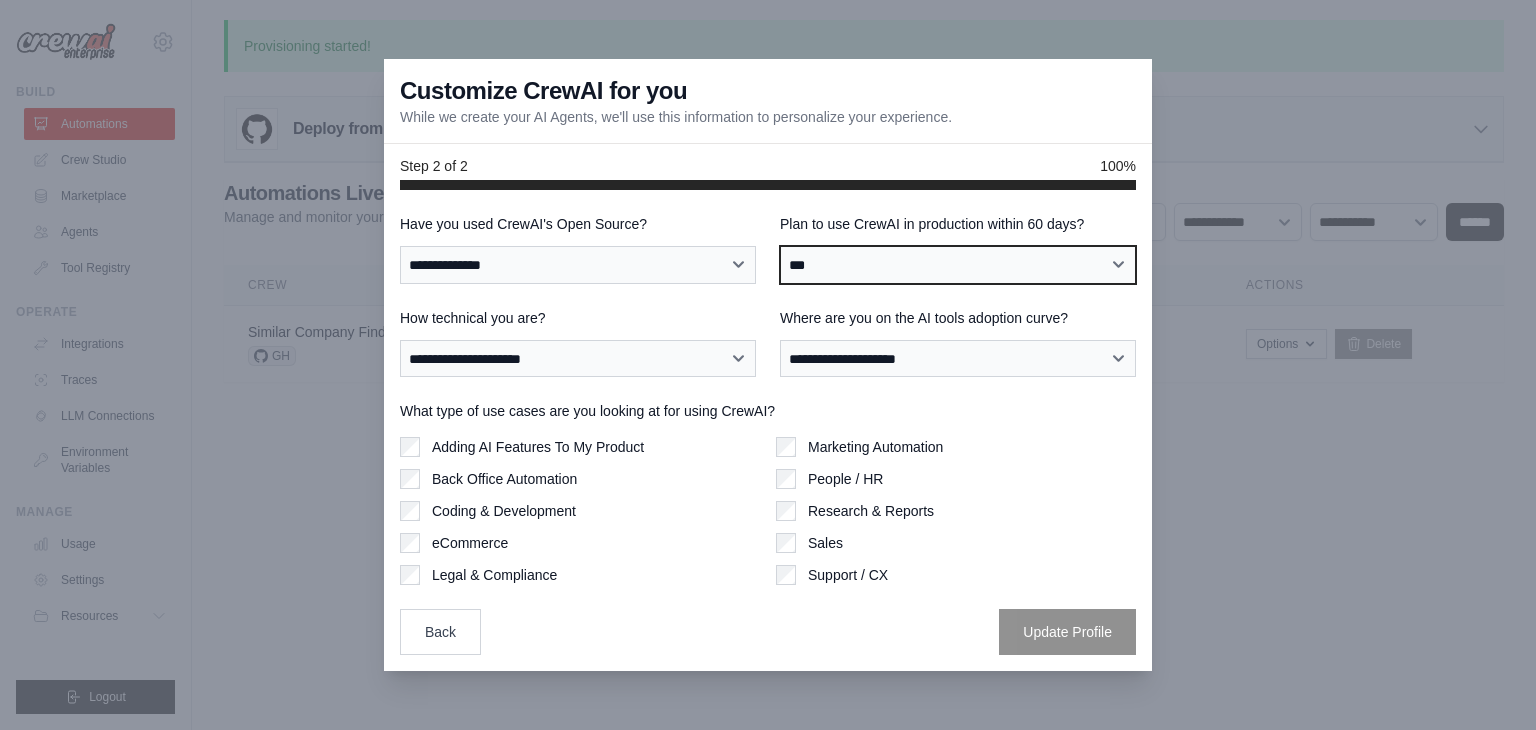 click on "**********" at bounding box center [958, 265] 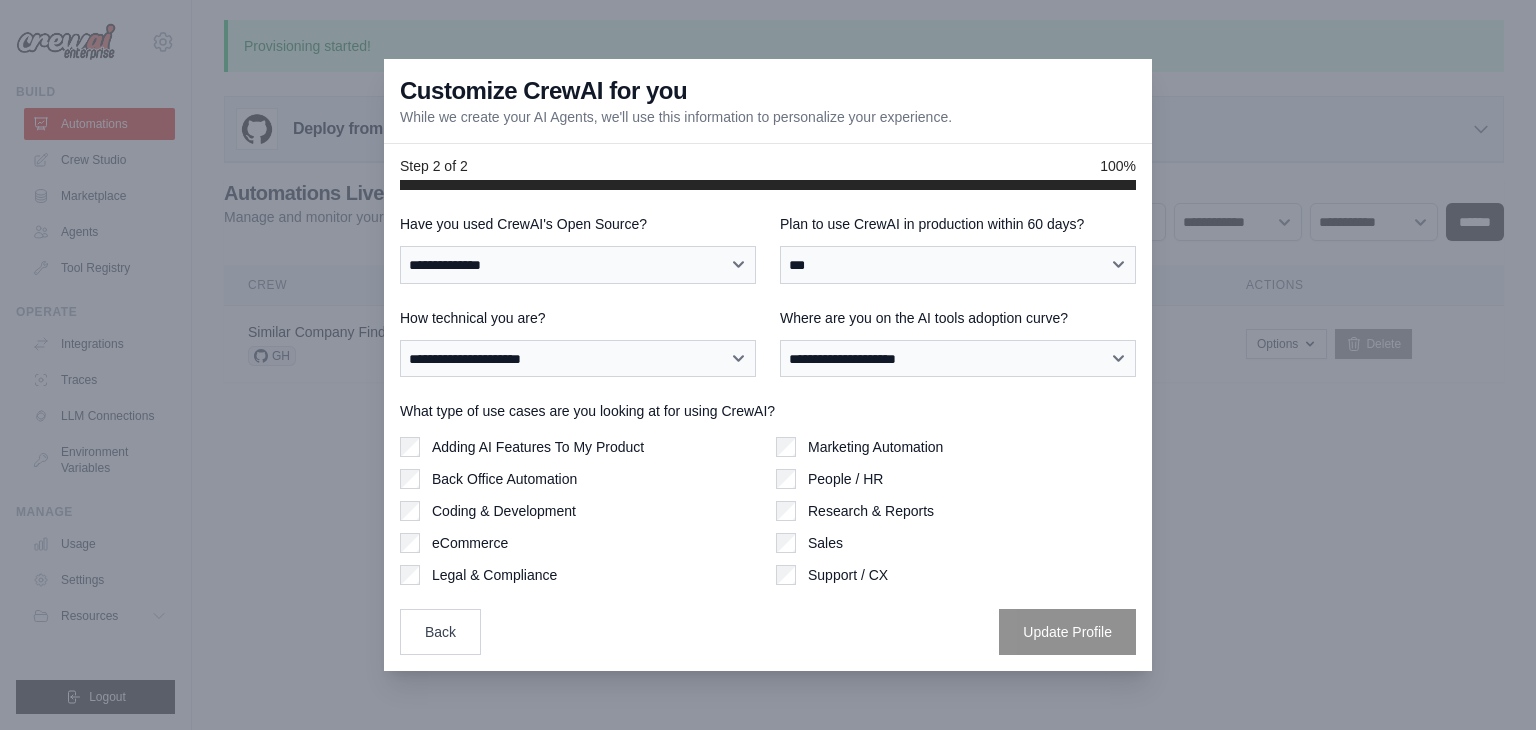 click on "**********" at bounding box center [578, 343] 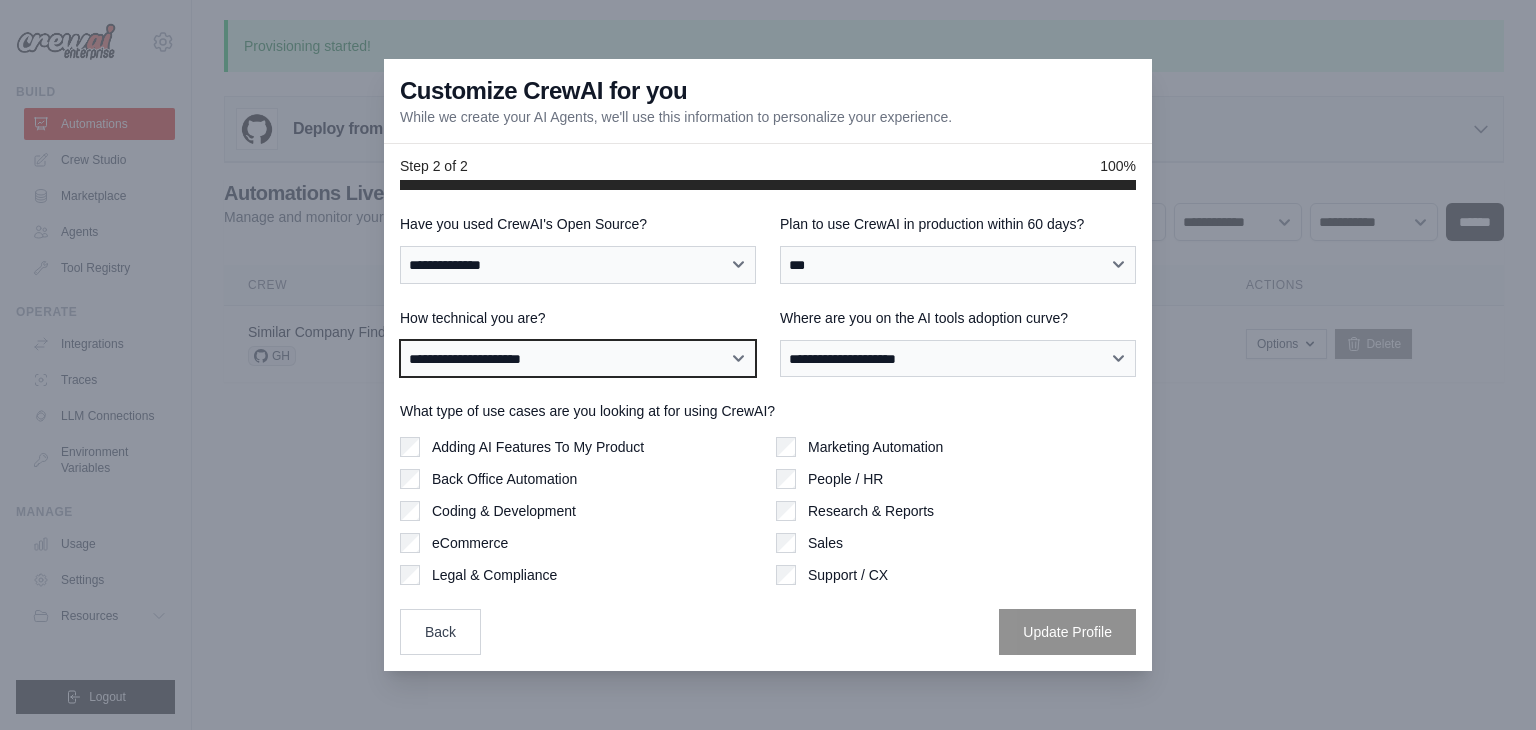 click on "**********" at bounding box center [578, 359] 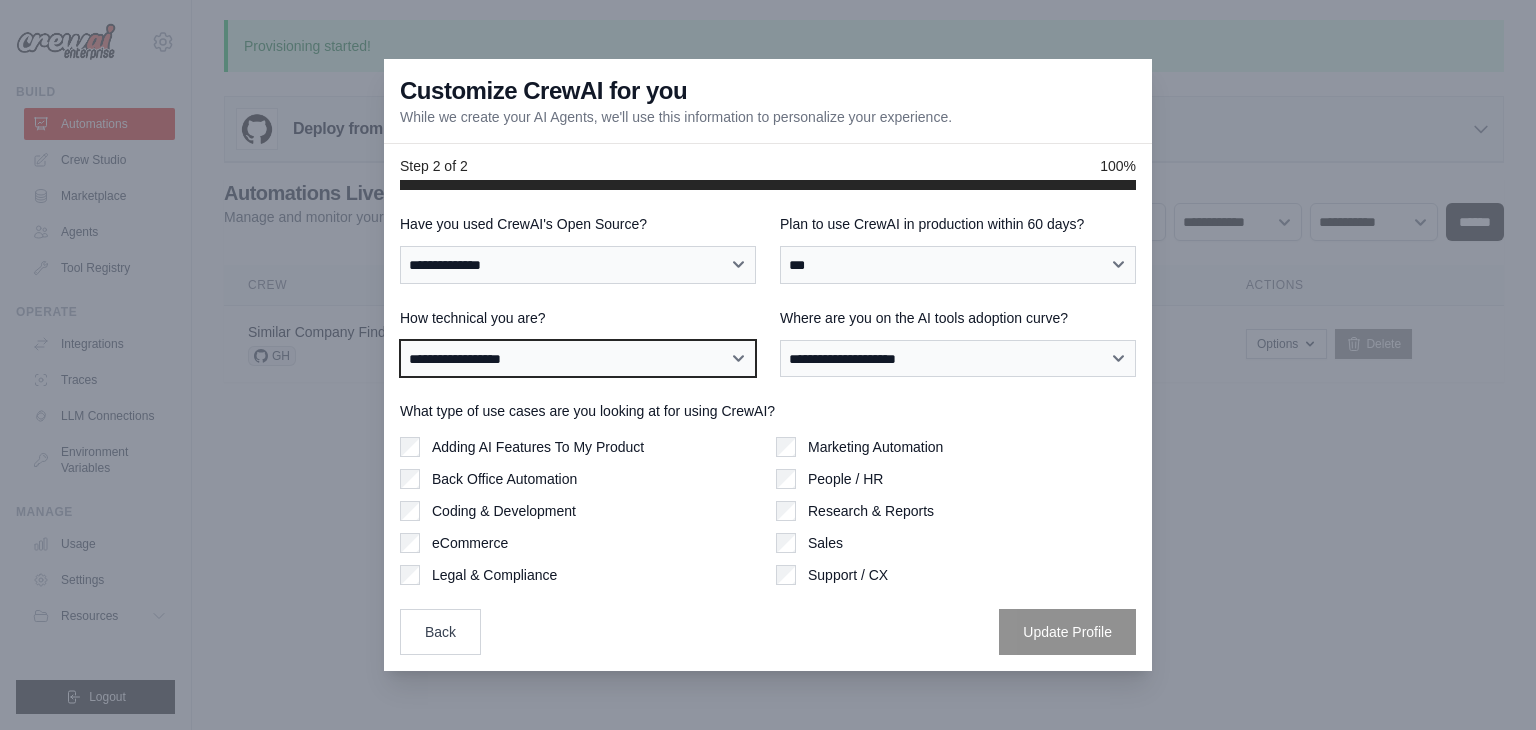 click on "**********" at bounding box center (578, 359) 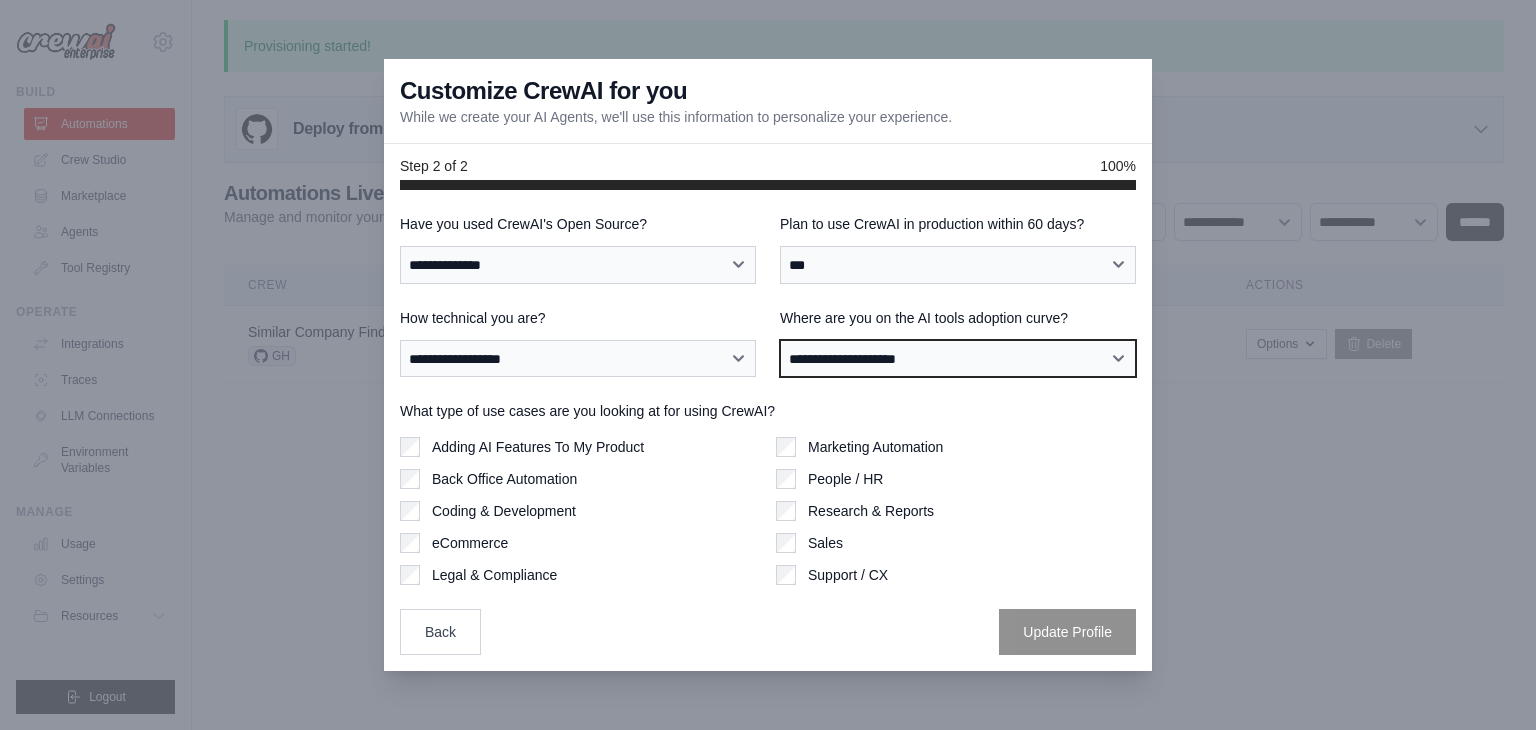 click on "**********" at bounding box center (958, 359) 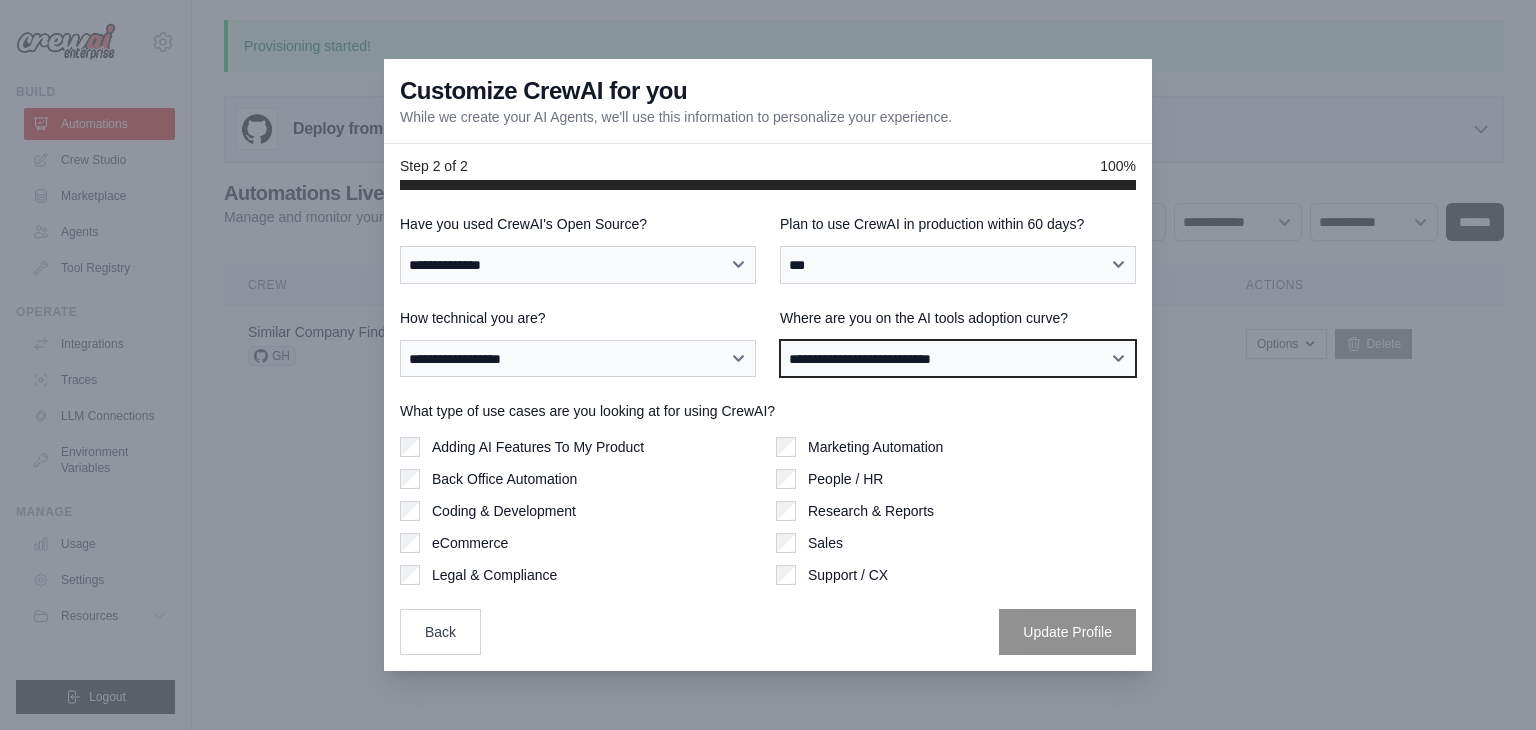 click on "**********" at bounding box center [958, 359] 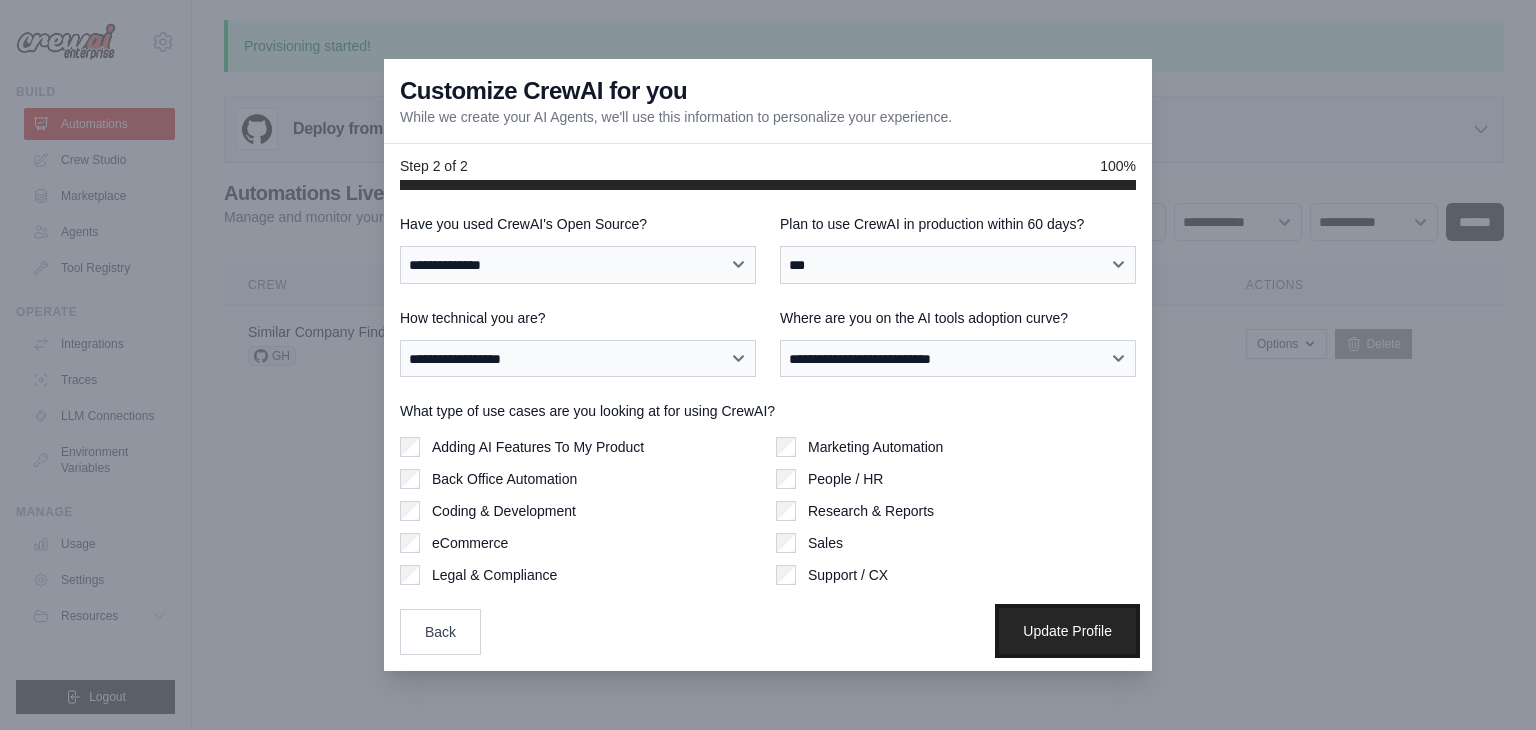 click on "Update Profile" at bounding box center (1067, 631) 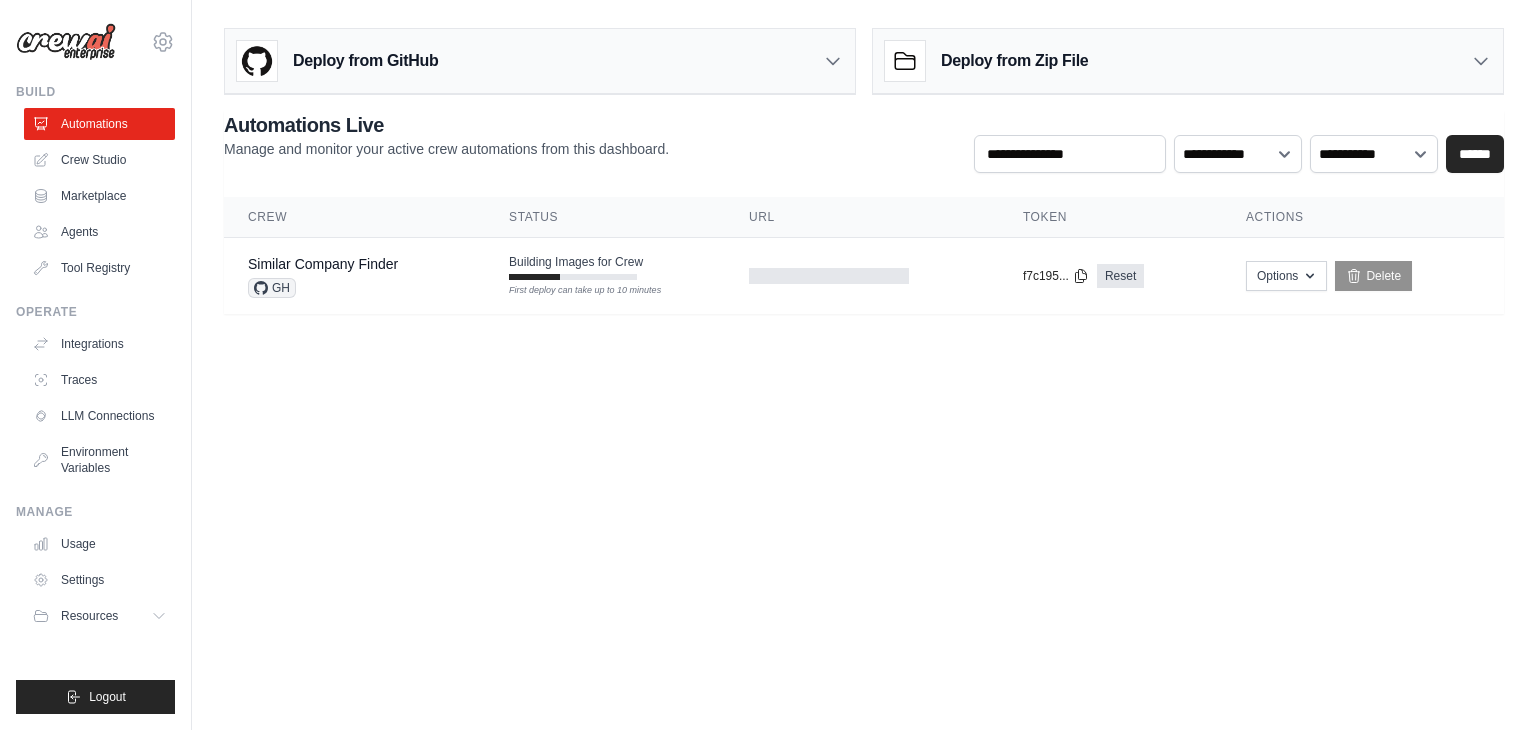 scroll, scrollTop: 0, scrollLeft: 0, axis: both 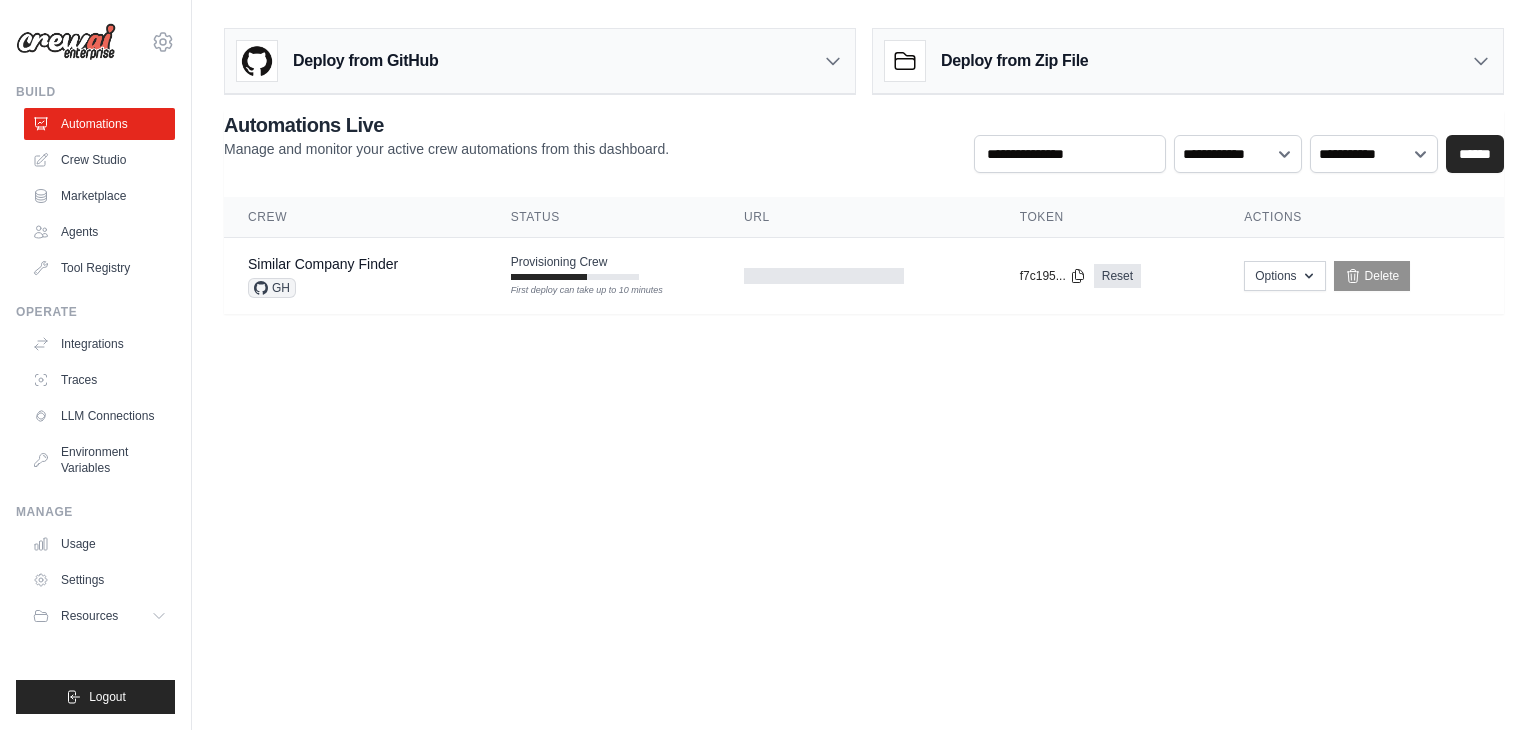 click on "spede4d51@gmail.com
Settings
Build
Automations
Crew Studio" at bounding box center [768, 365] 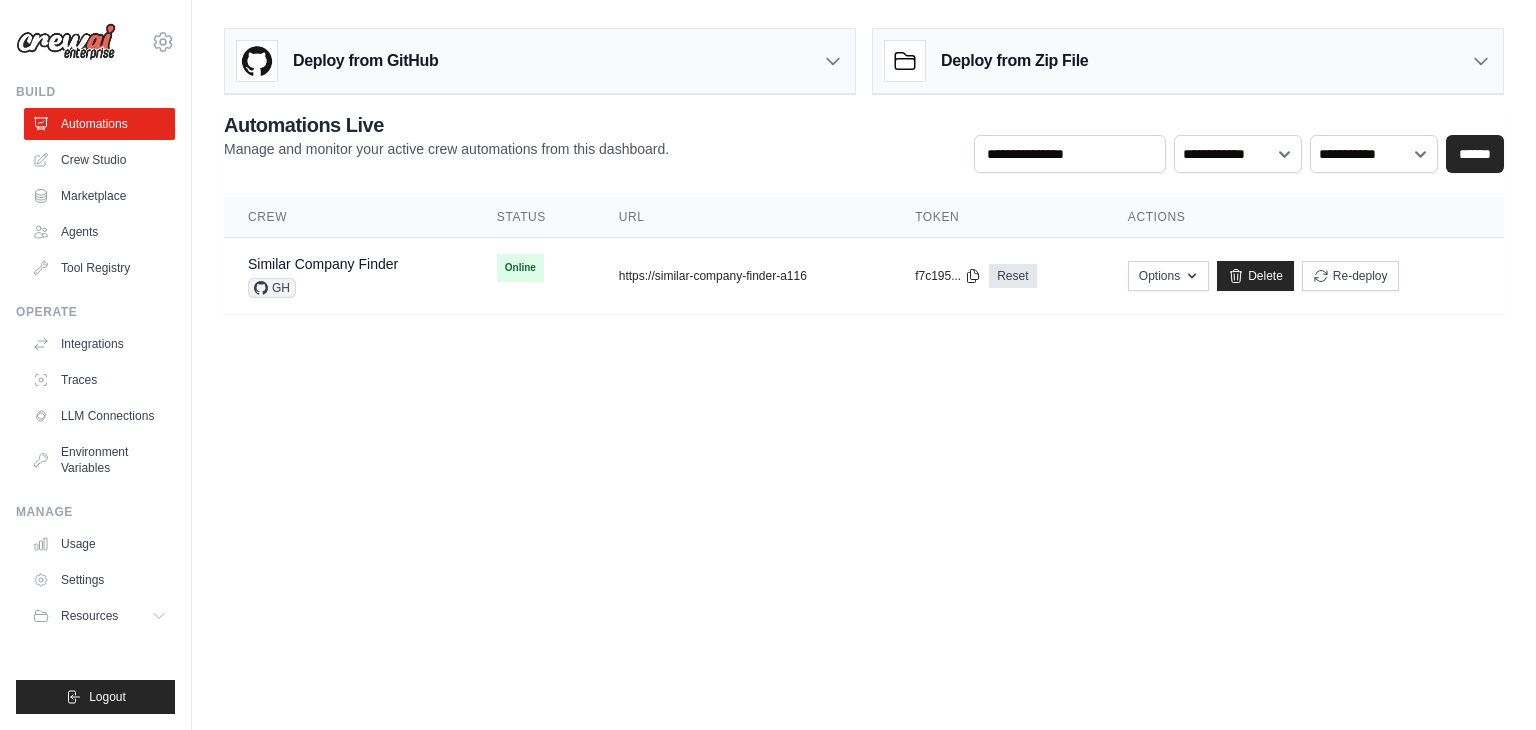 scroll, scrollTop: 0, scrollLeft: 0, axis: both 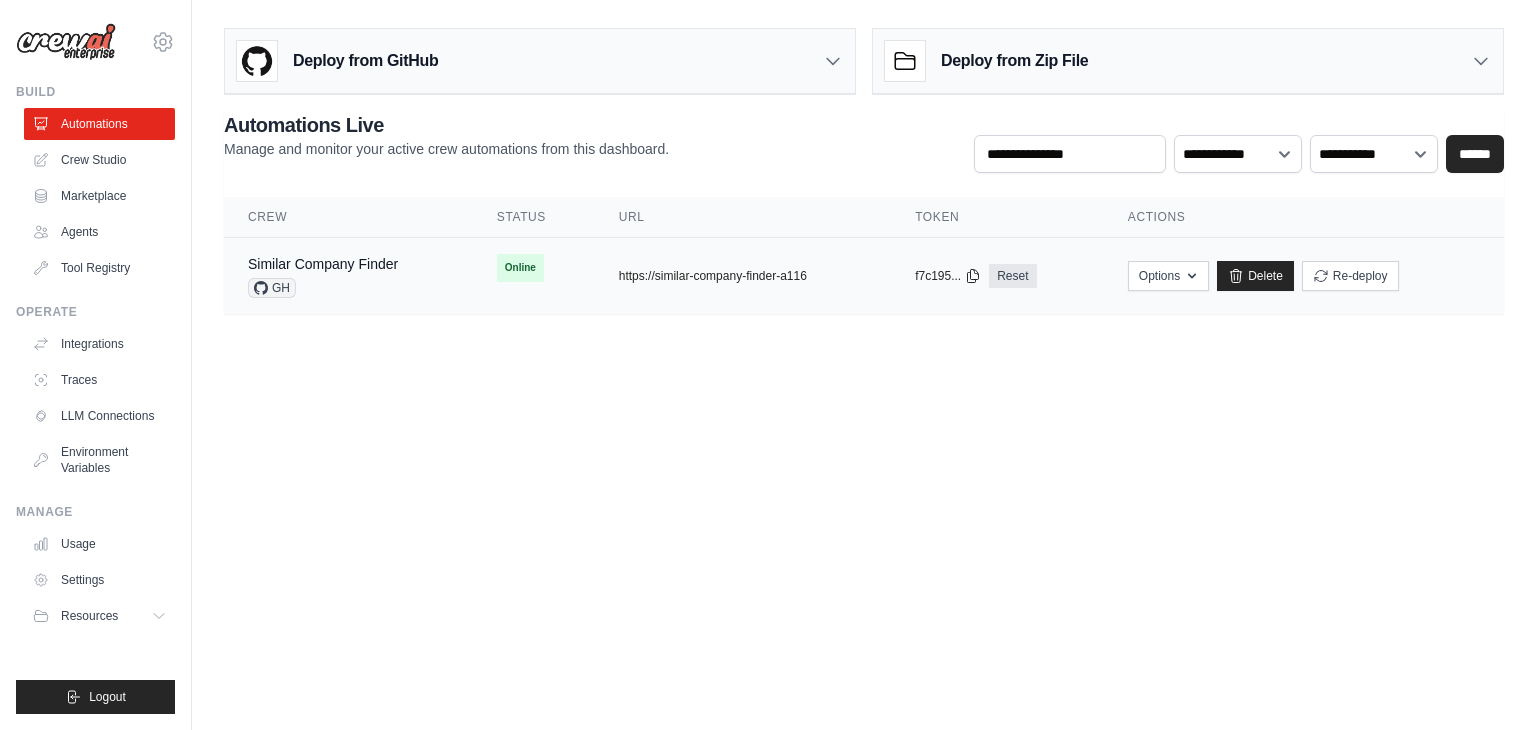 click on "Similar Company Finder
GH" at bounding box center (323, 276) 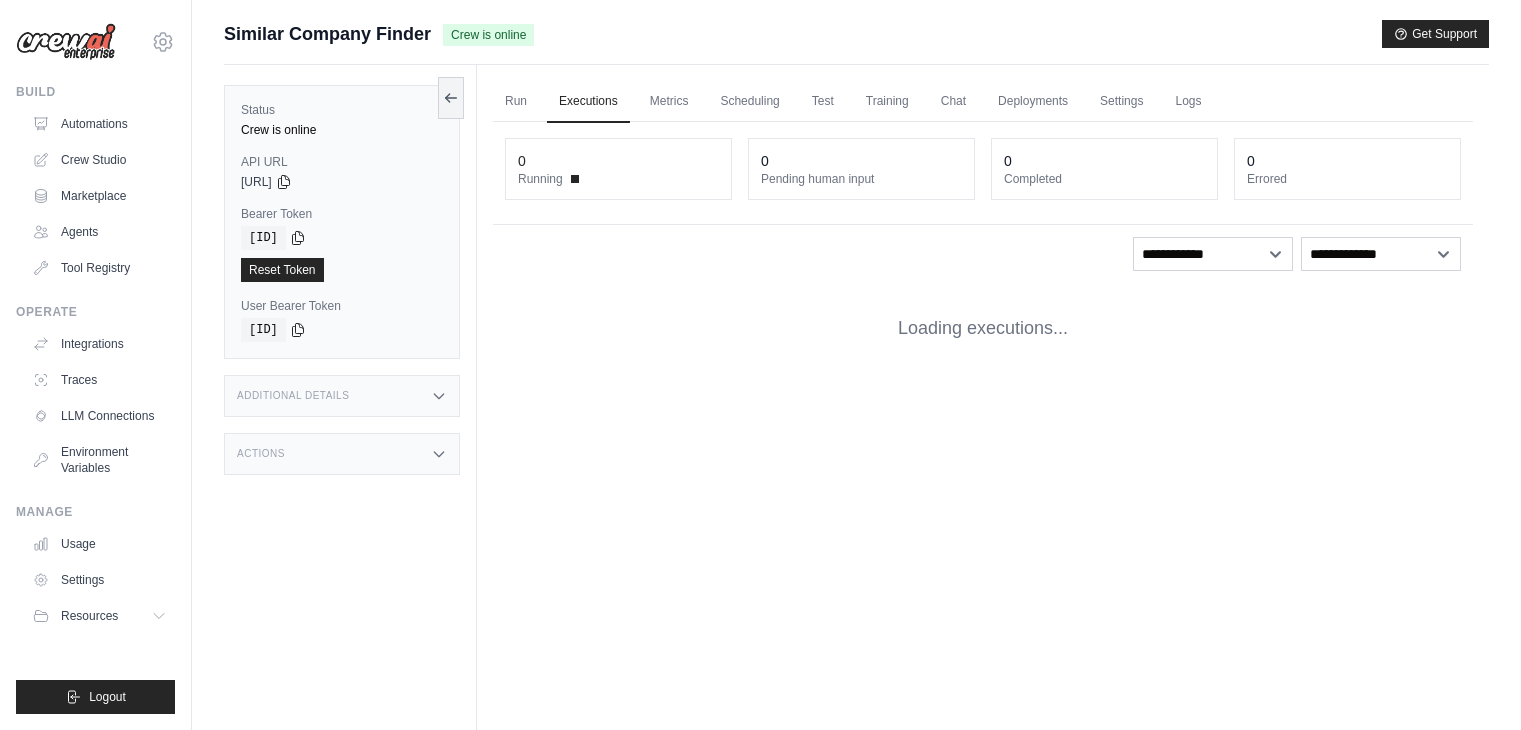 scroll, scrollTop: 0, scrollLeft: 0, axis: both 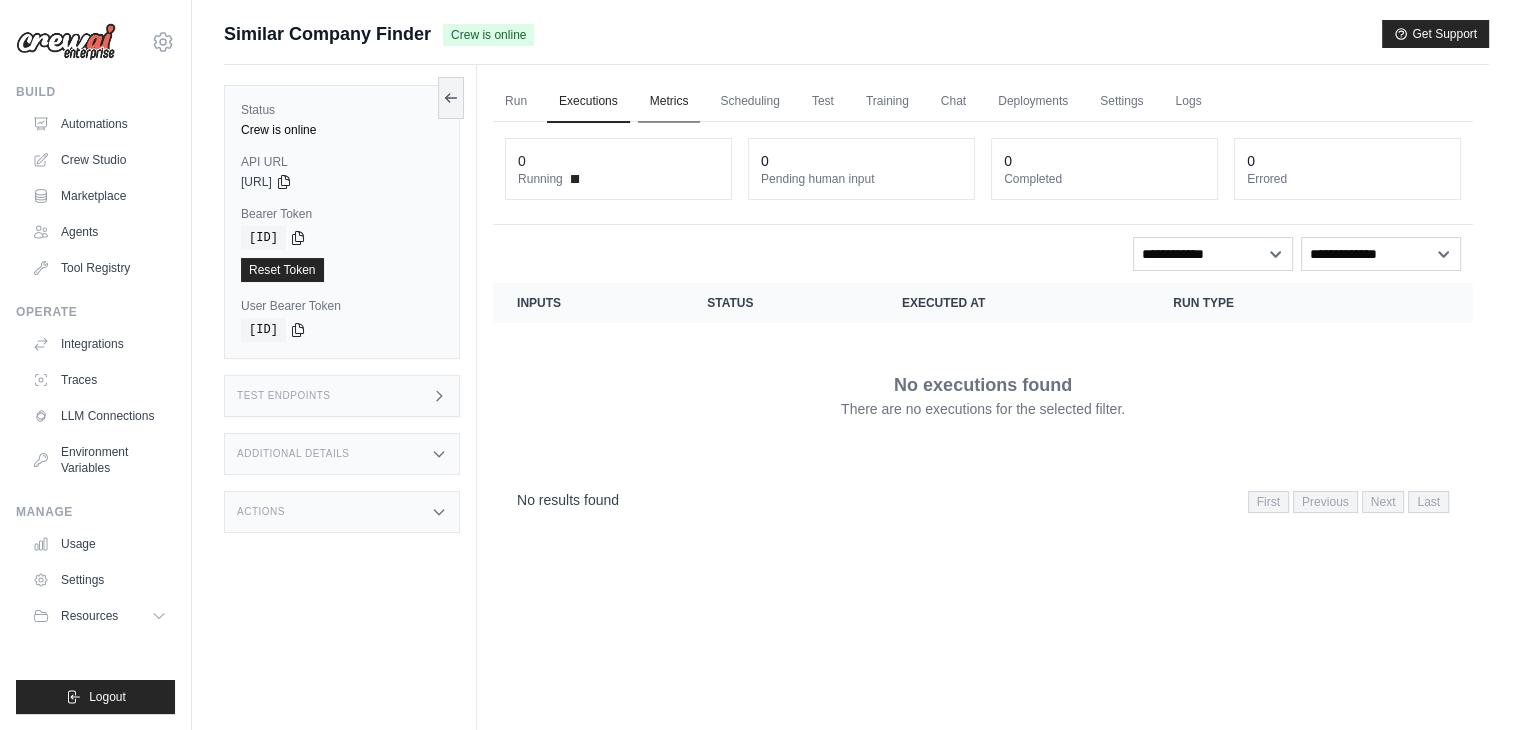 click on "Metrics" at bounding box center [669, 102] 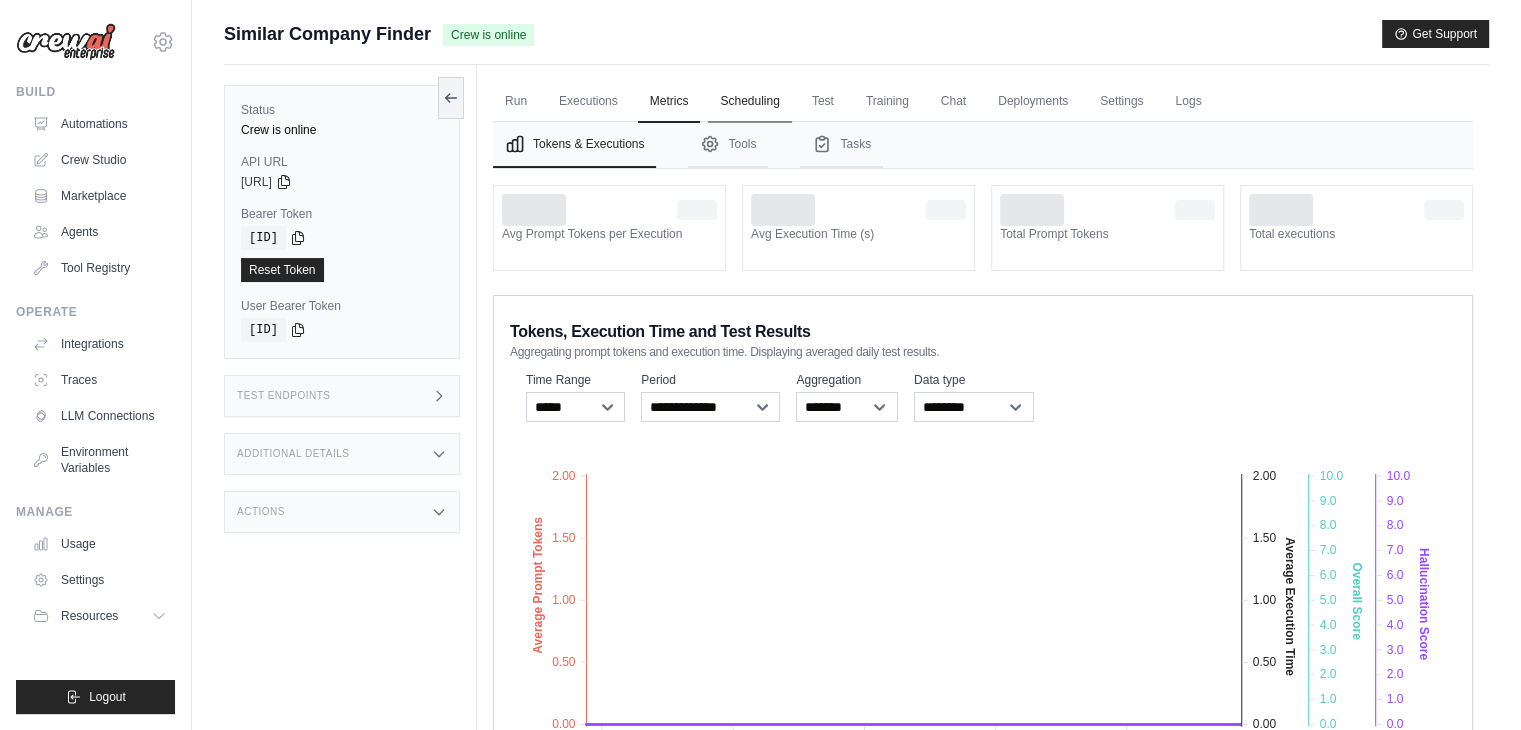 click on "Scheduling" at bounding box center (749, 102) 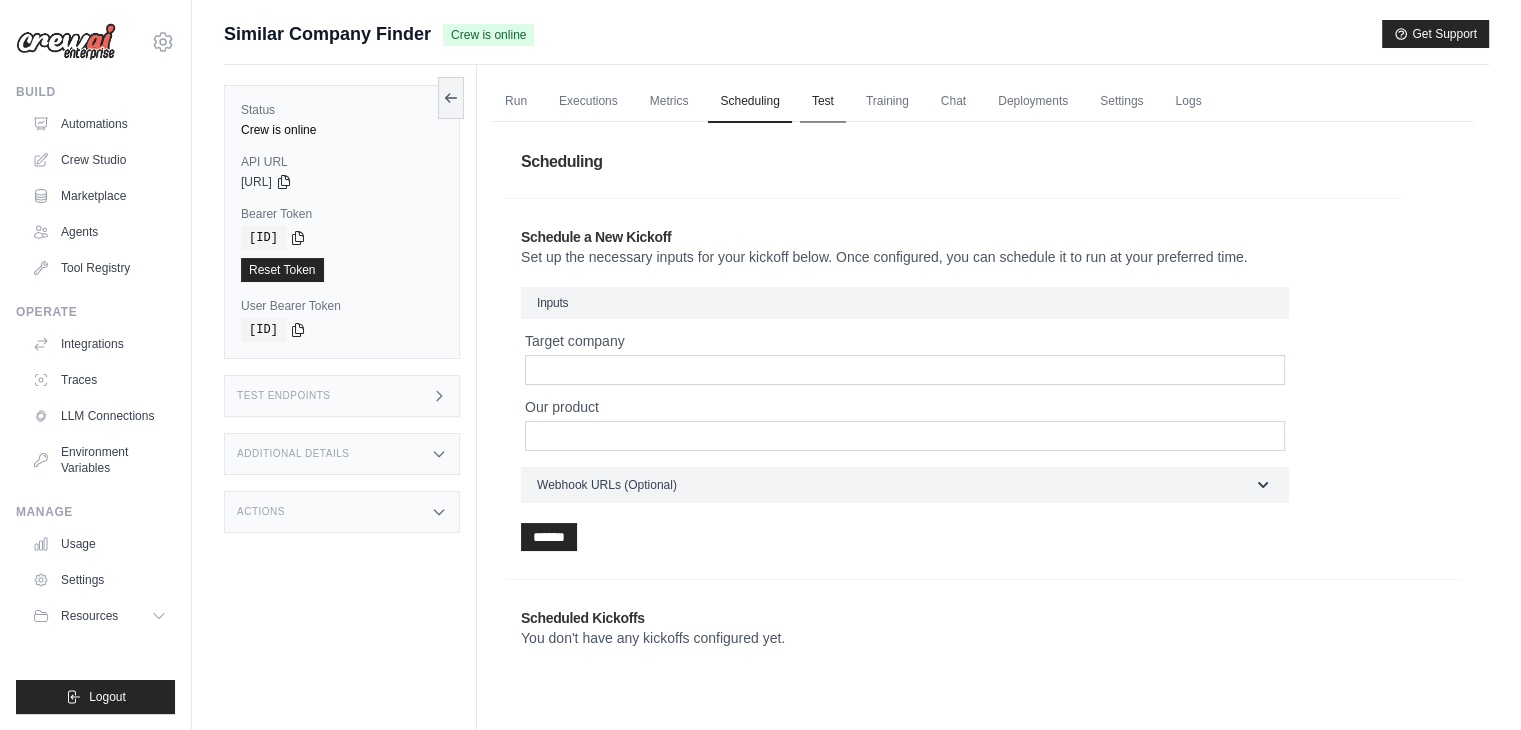 click on "Test" at bounding box center (823, 102) 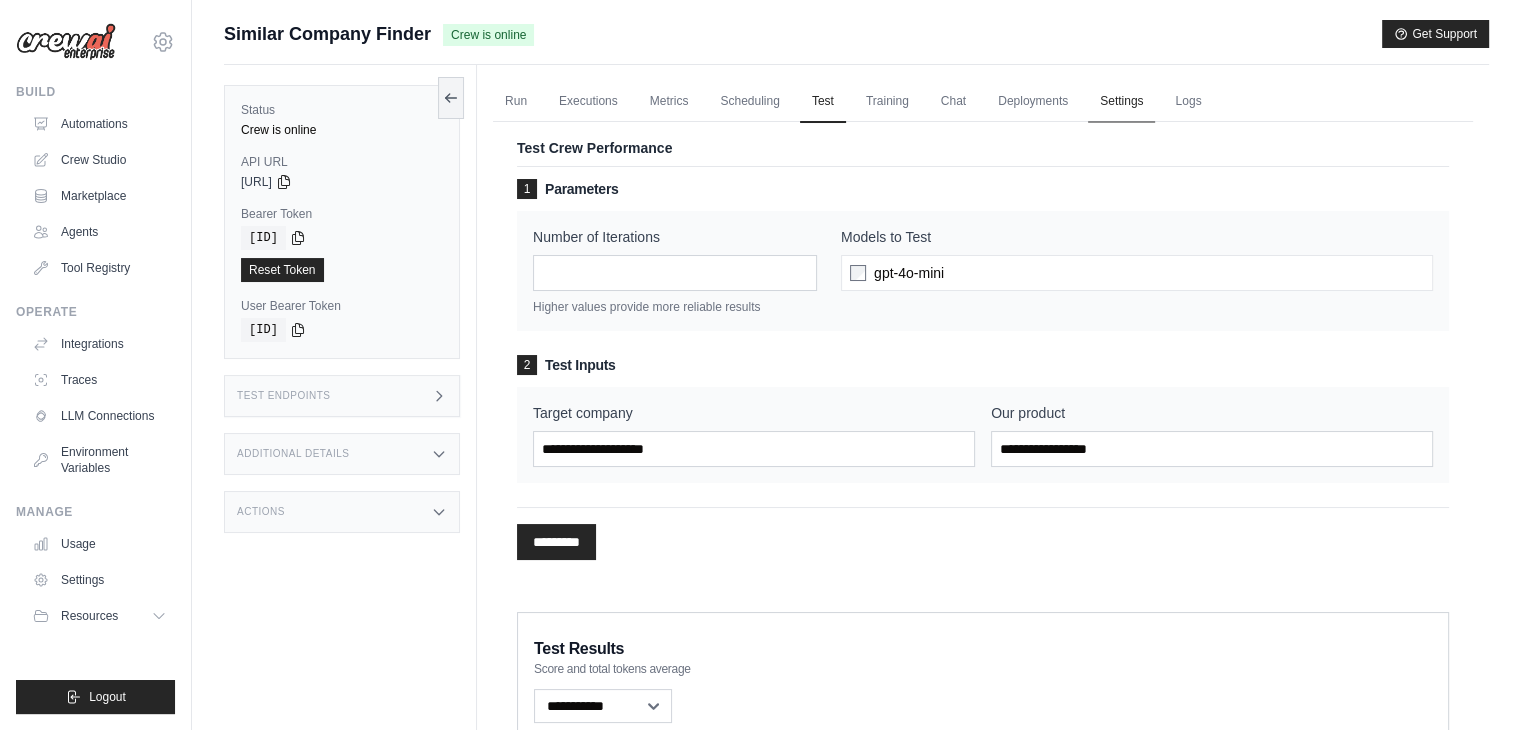 click on "Settings" at bounding box center (1121, 102) 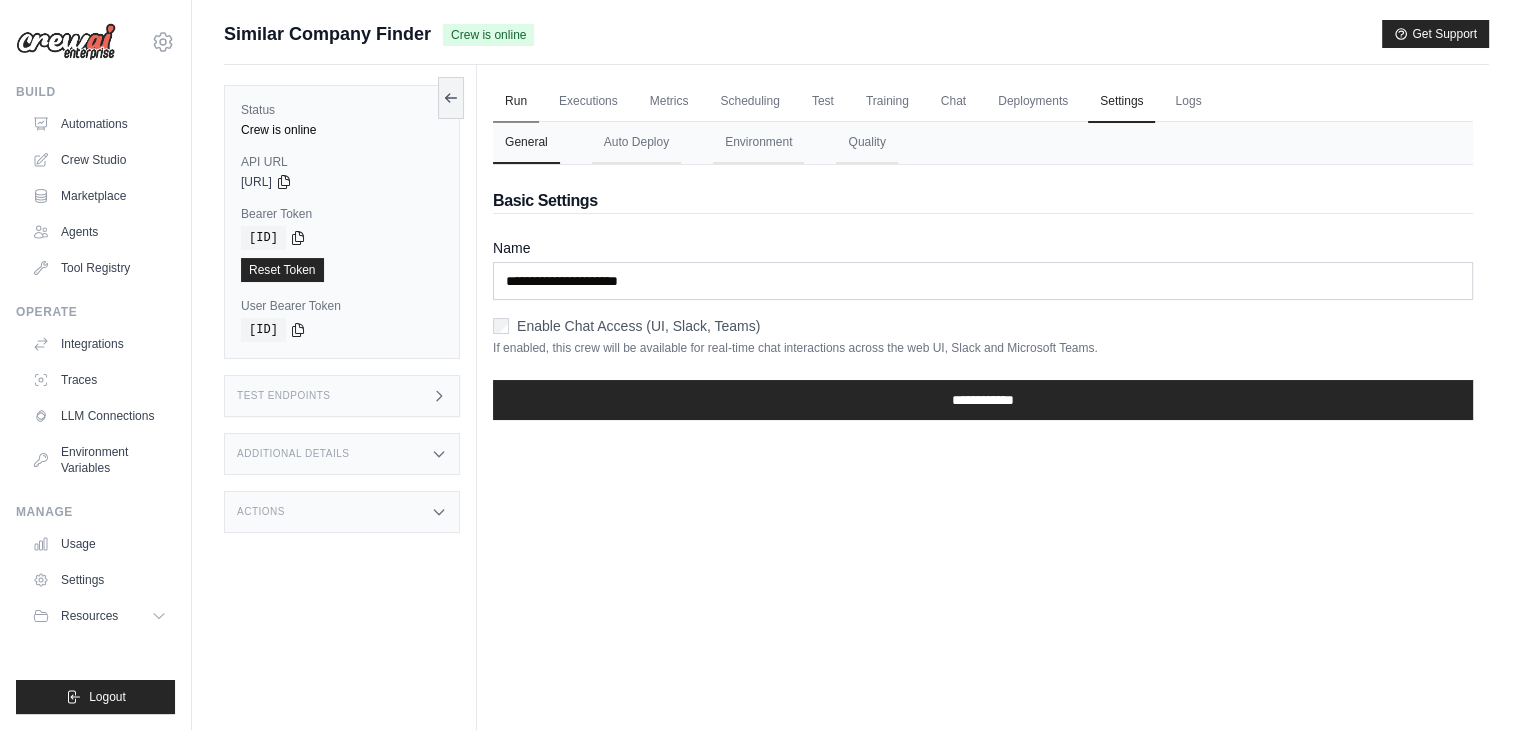 click on "Run" at bounding box center (516, 102) 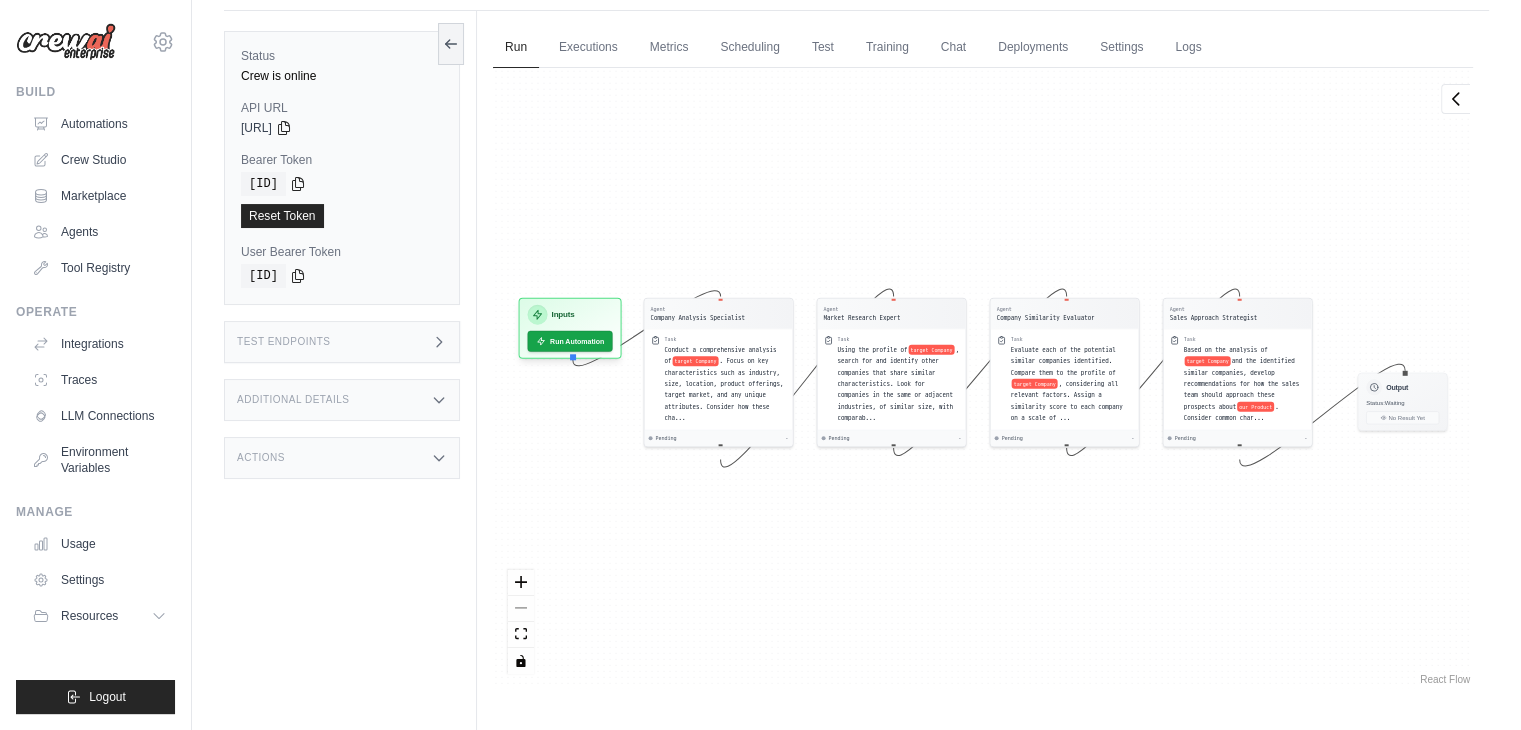 scroll, scrollTop: 84, scrollLeft: 0, axis: vertical 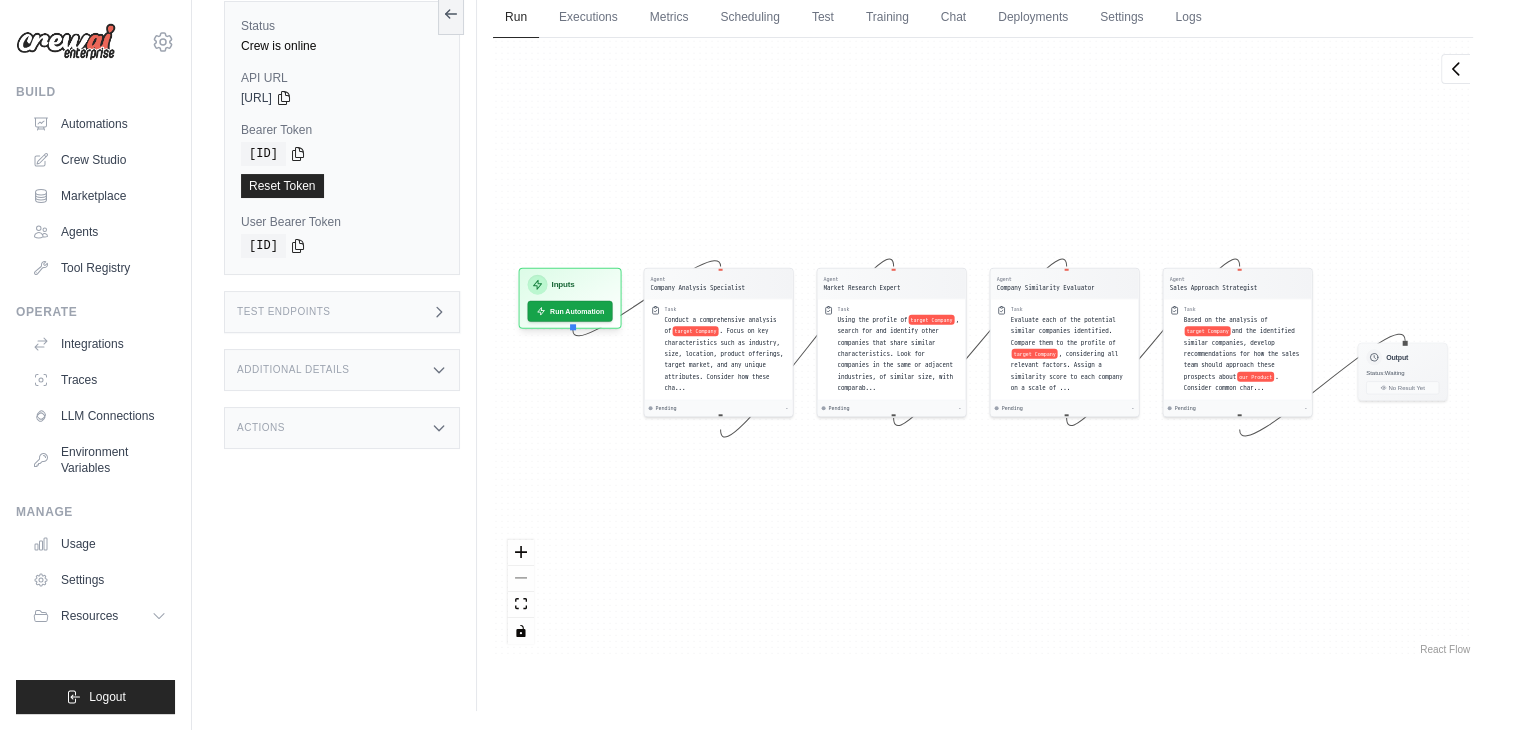 click on "Test Endpoints" at bounding box center (342, 312) 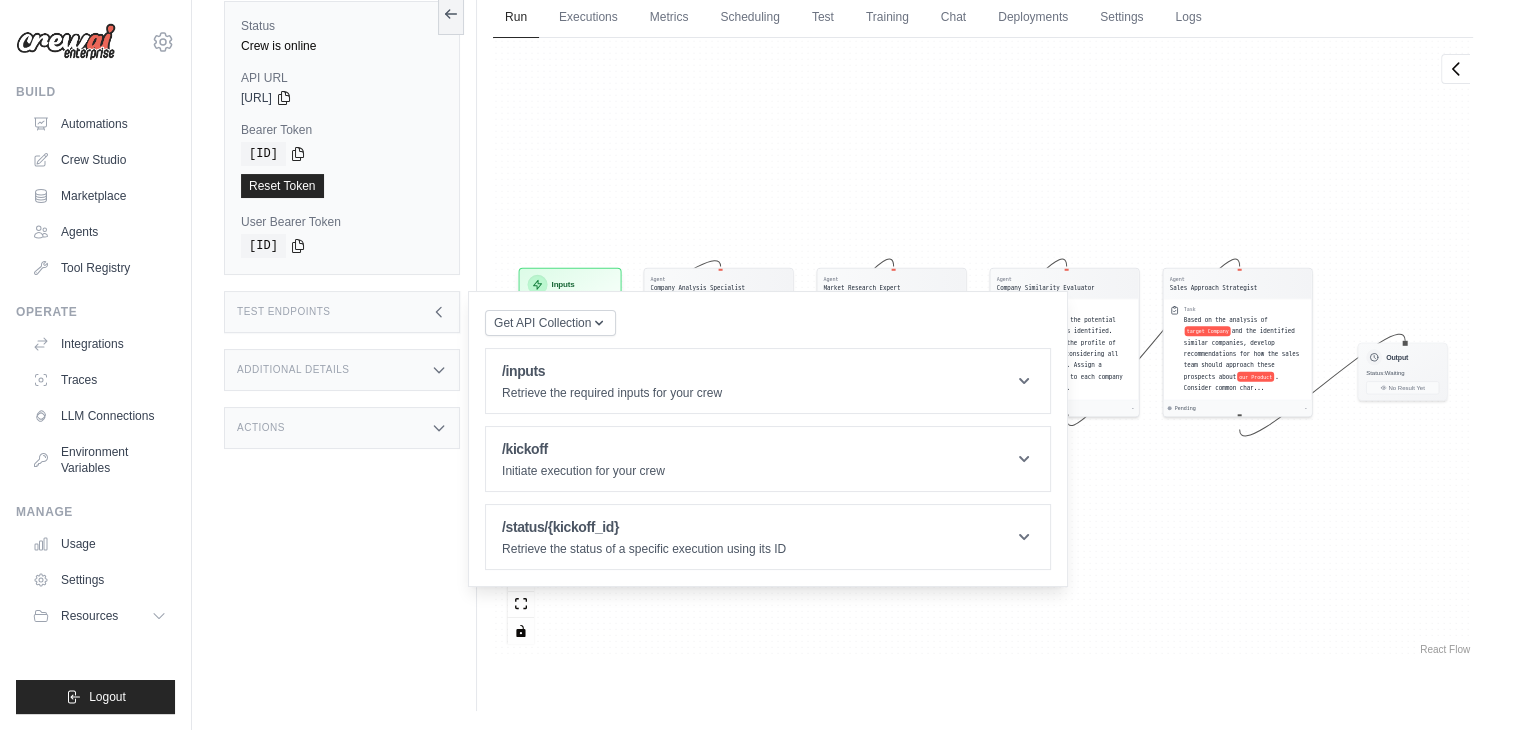 click on "Test Endpoints" at bounding box center (342, 312) 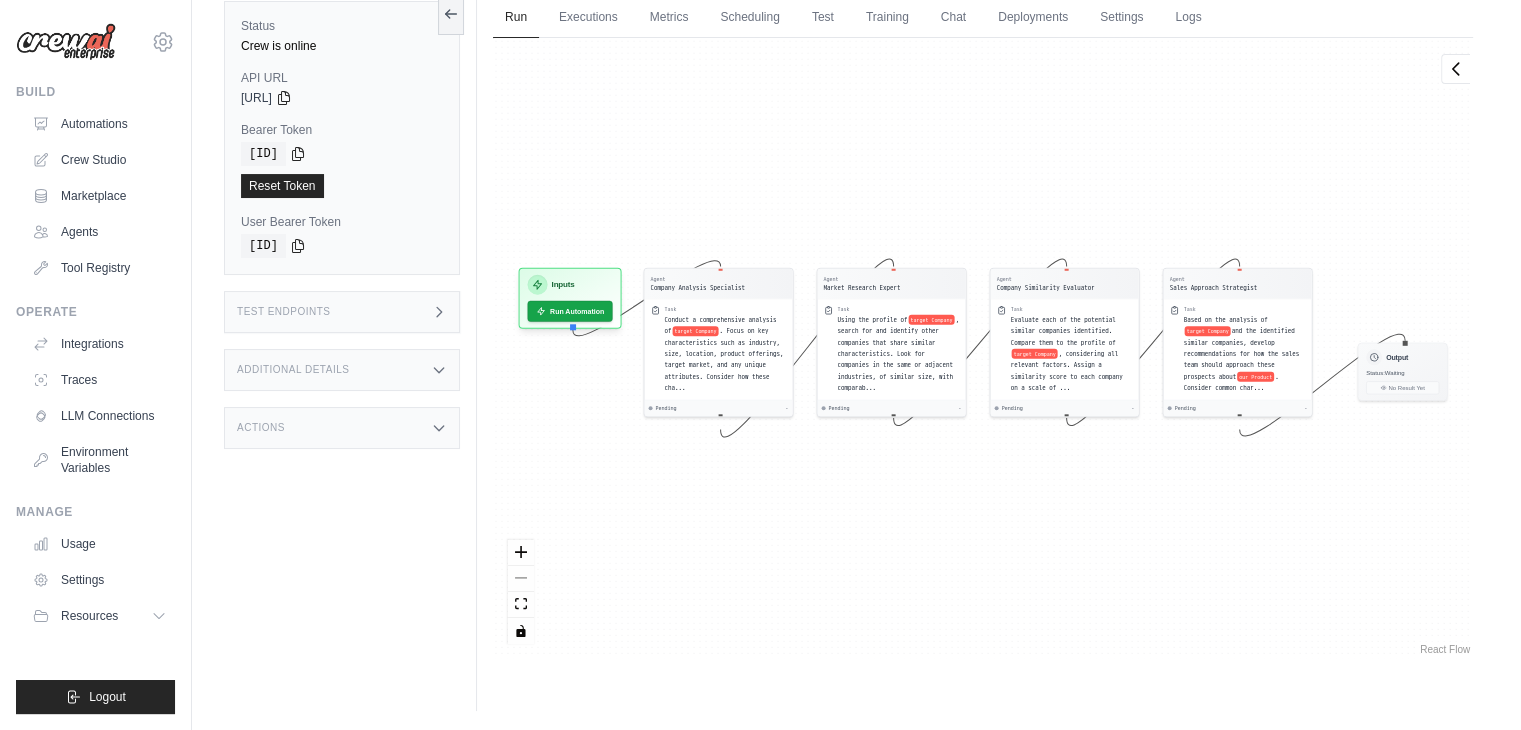 click on "Additional Details" at bounding box center [342, 370] 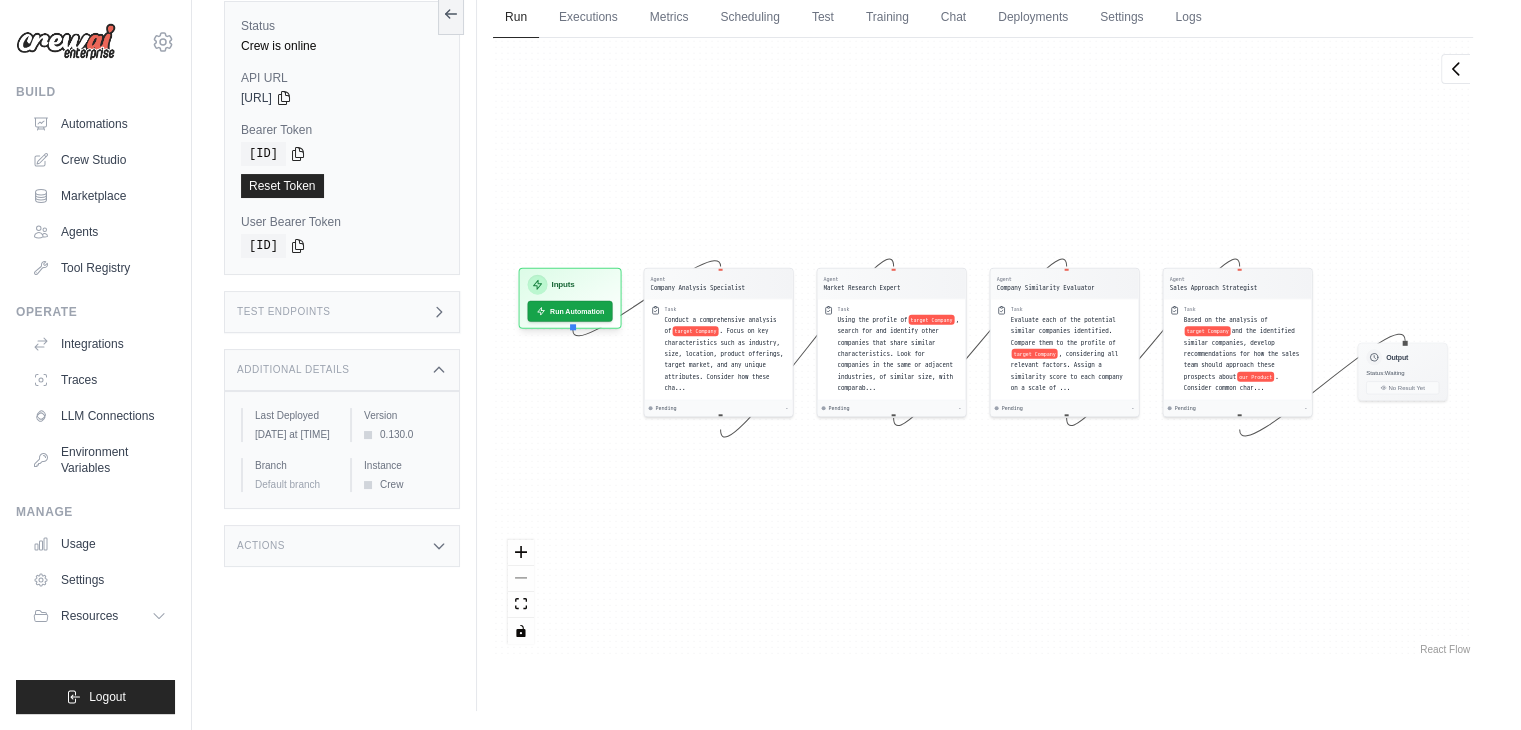 click on "Additional Details" at bounding box center (342, 370) 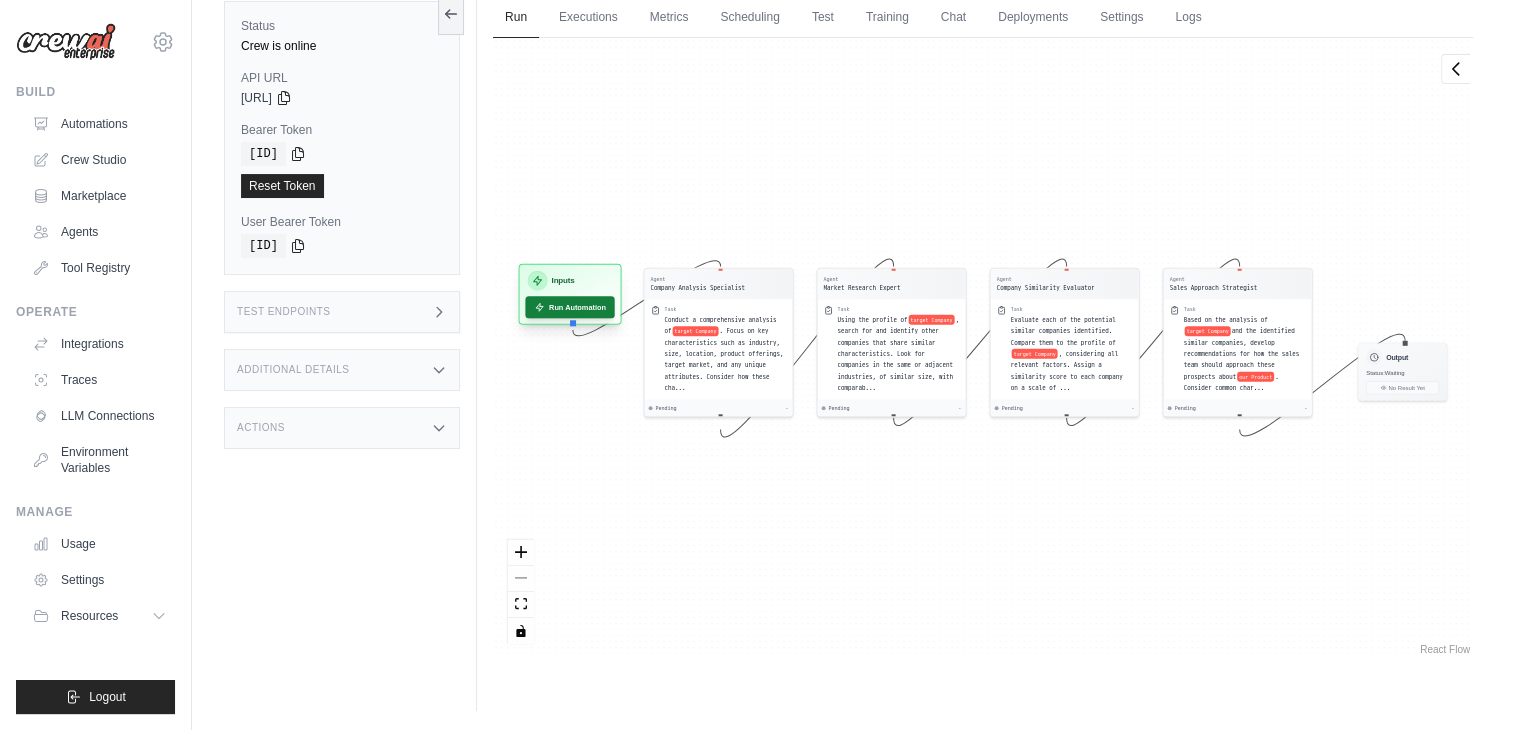click on "Run Automation" at bounding box center [569, 307] 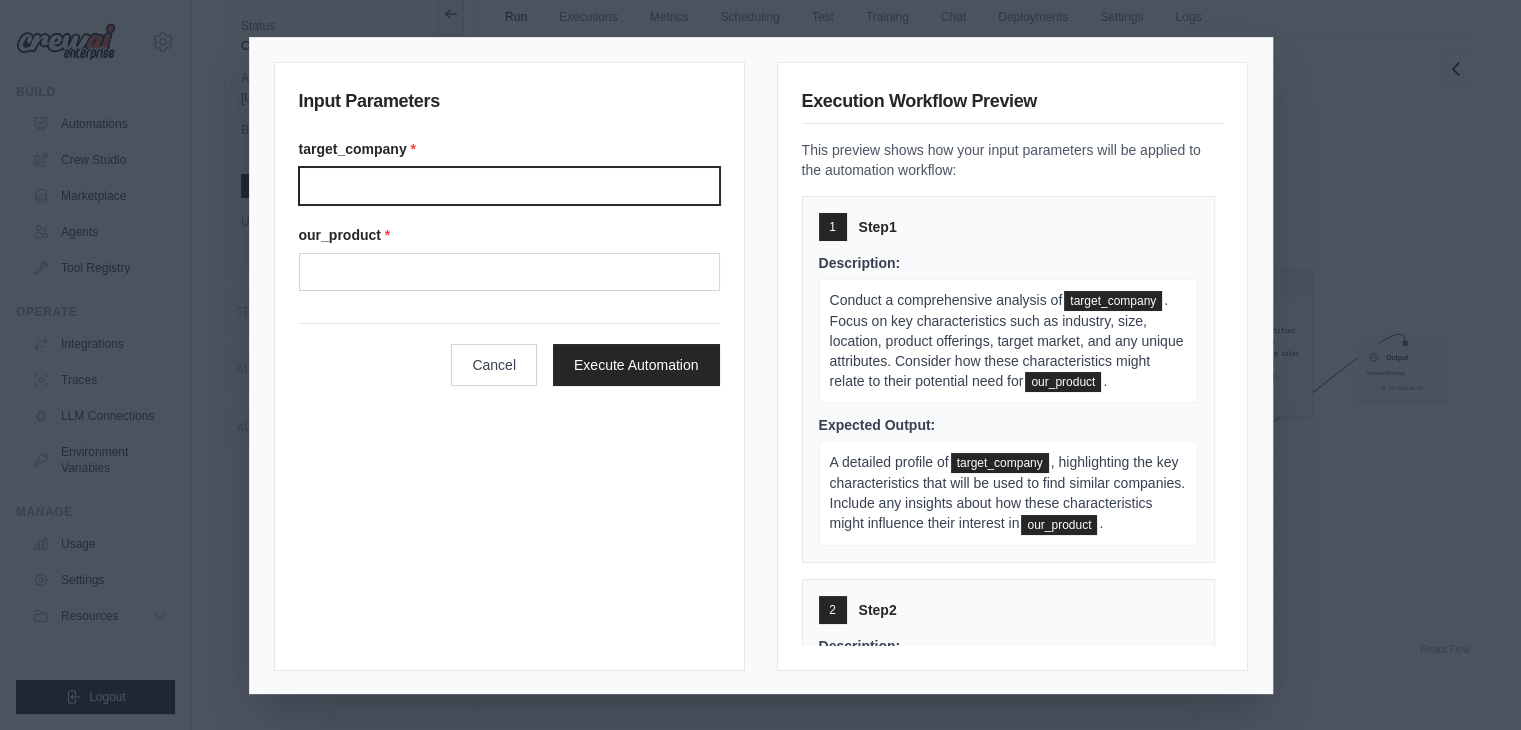 click on "Target company" at bounding box center (509, 186) 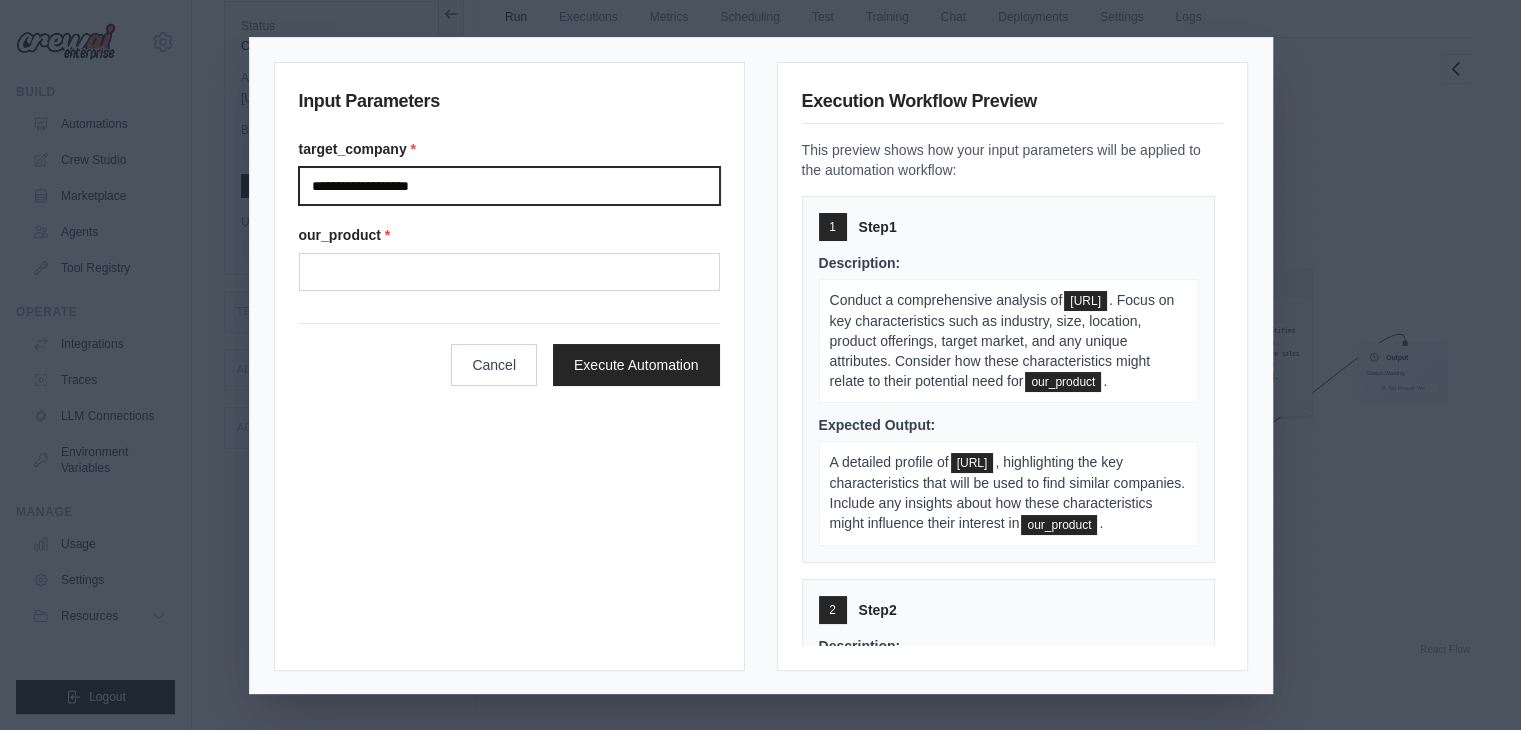 type on "**********" 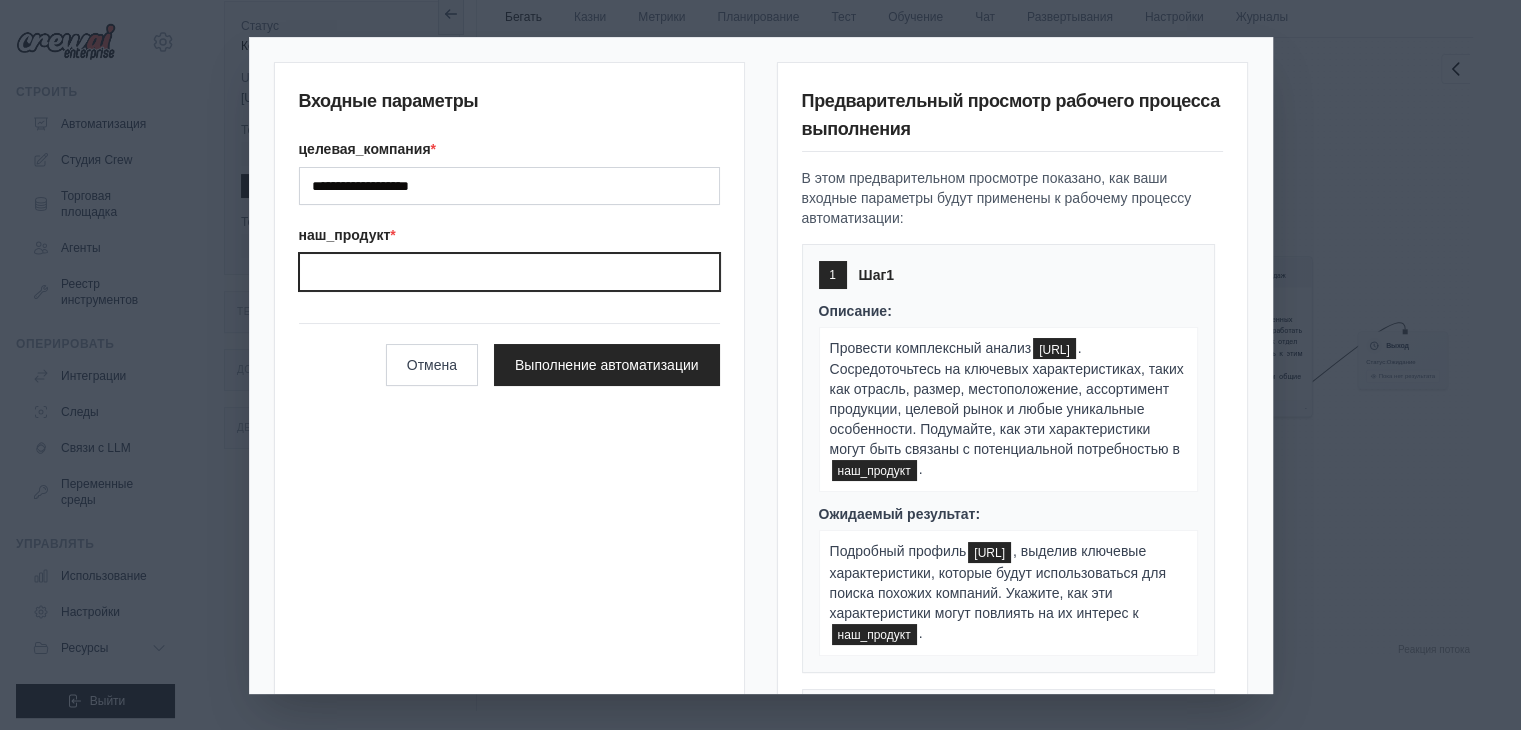 click on "Our product" at bounding box center (509, 272) 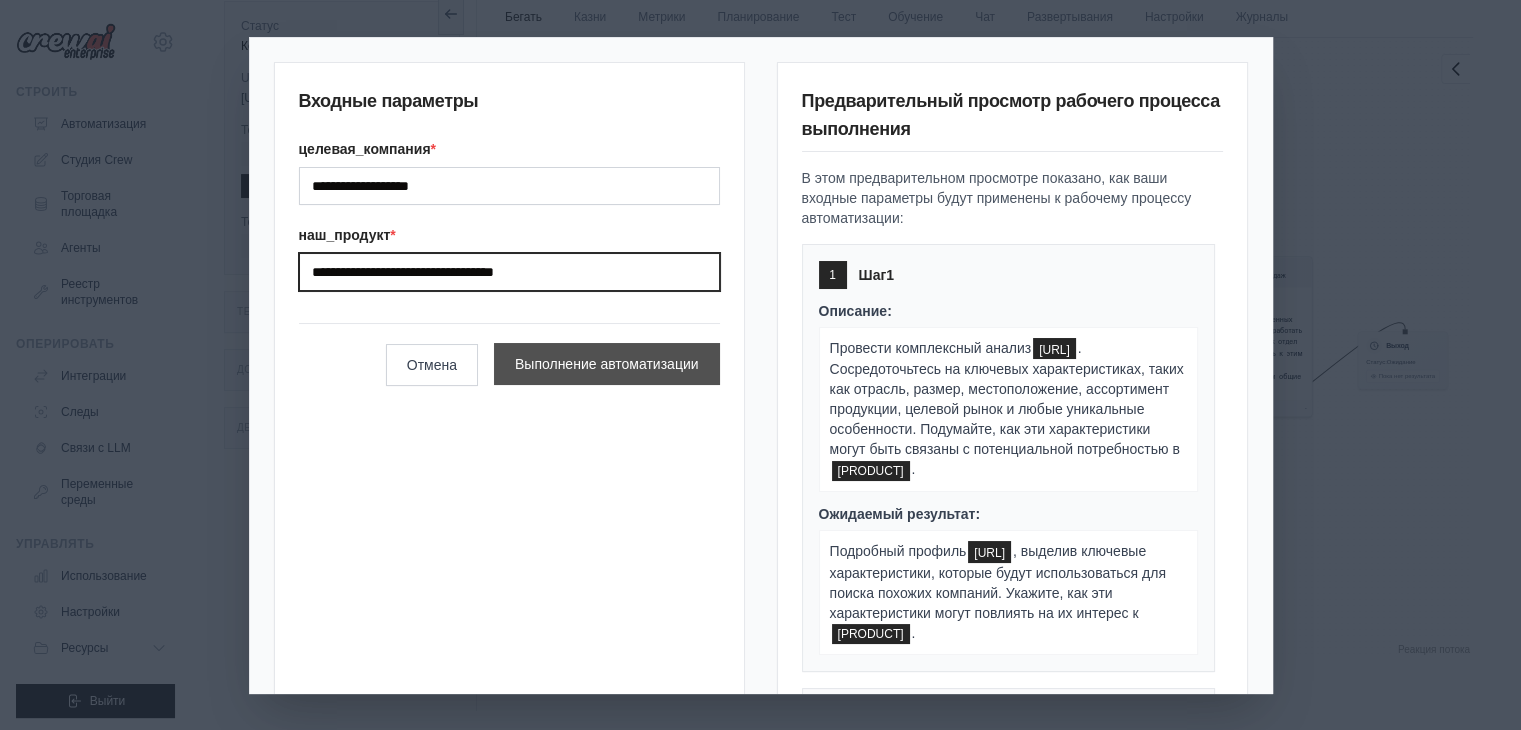 type on "**********" 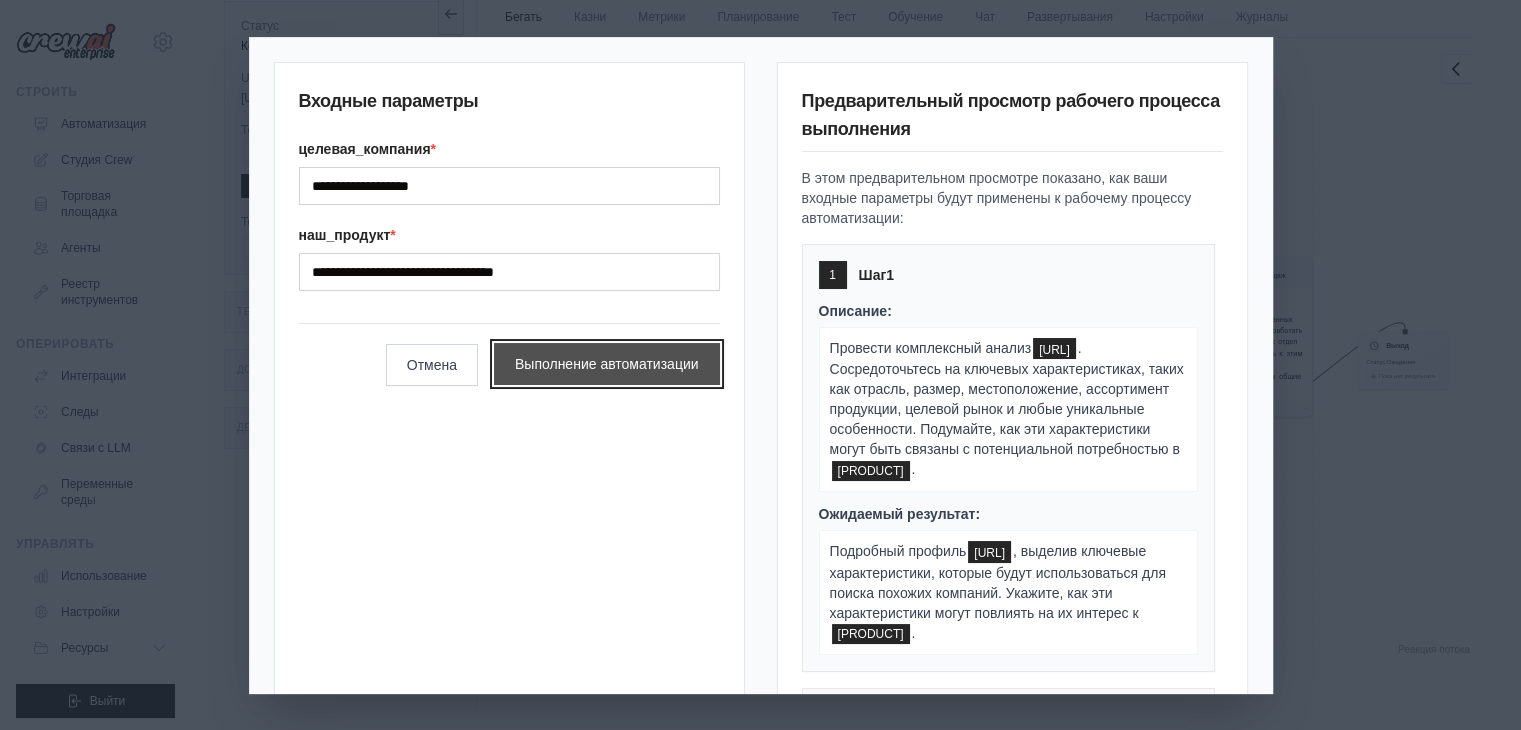 click on "Выполнение автоматизации" at bounding box center [607, 364] 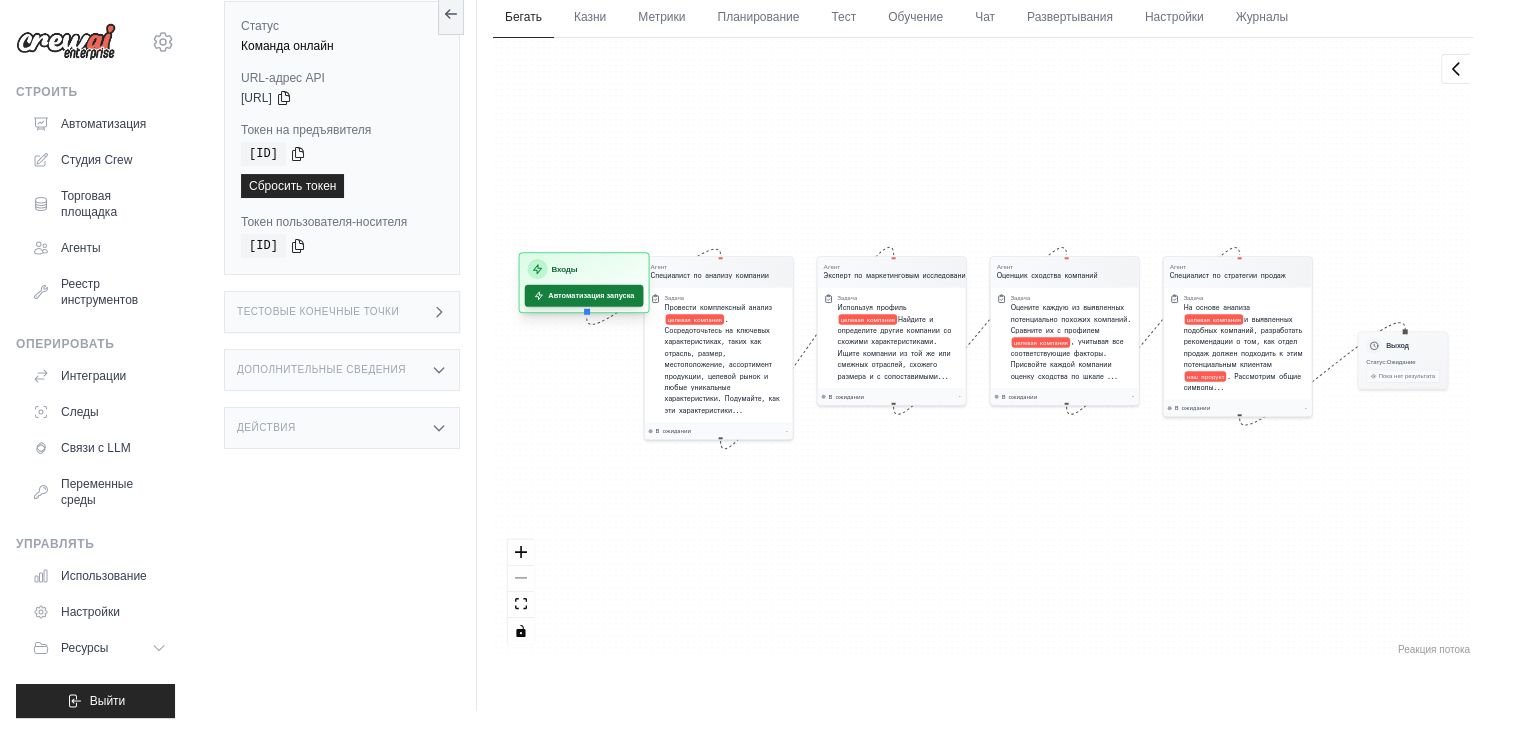 click on "Автоматизация запуска" at bounding box center (591, 296) 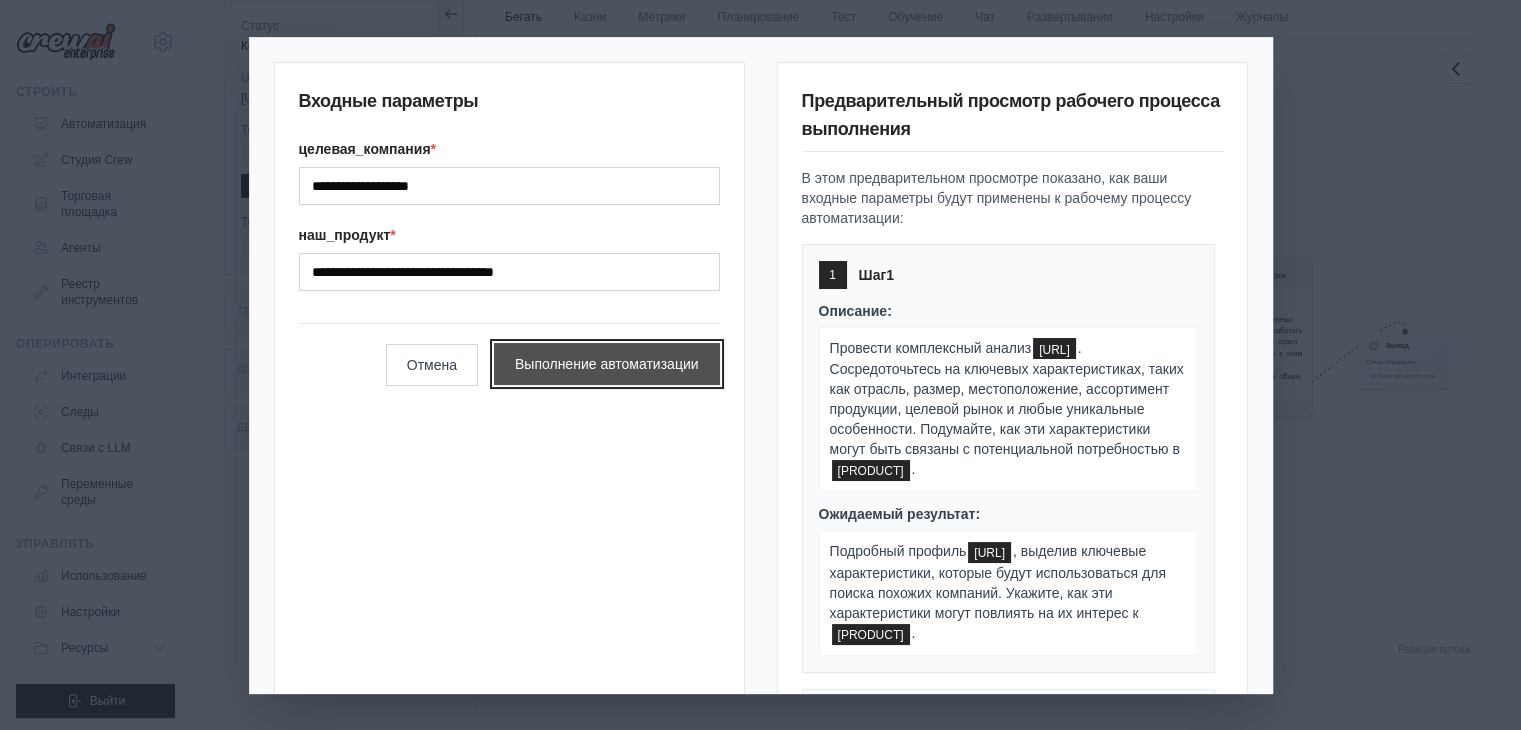 click on "Выполнение автоматизации" at bounding box center [607, 364] 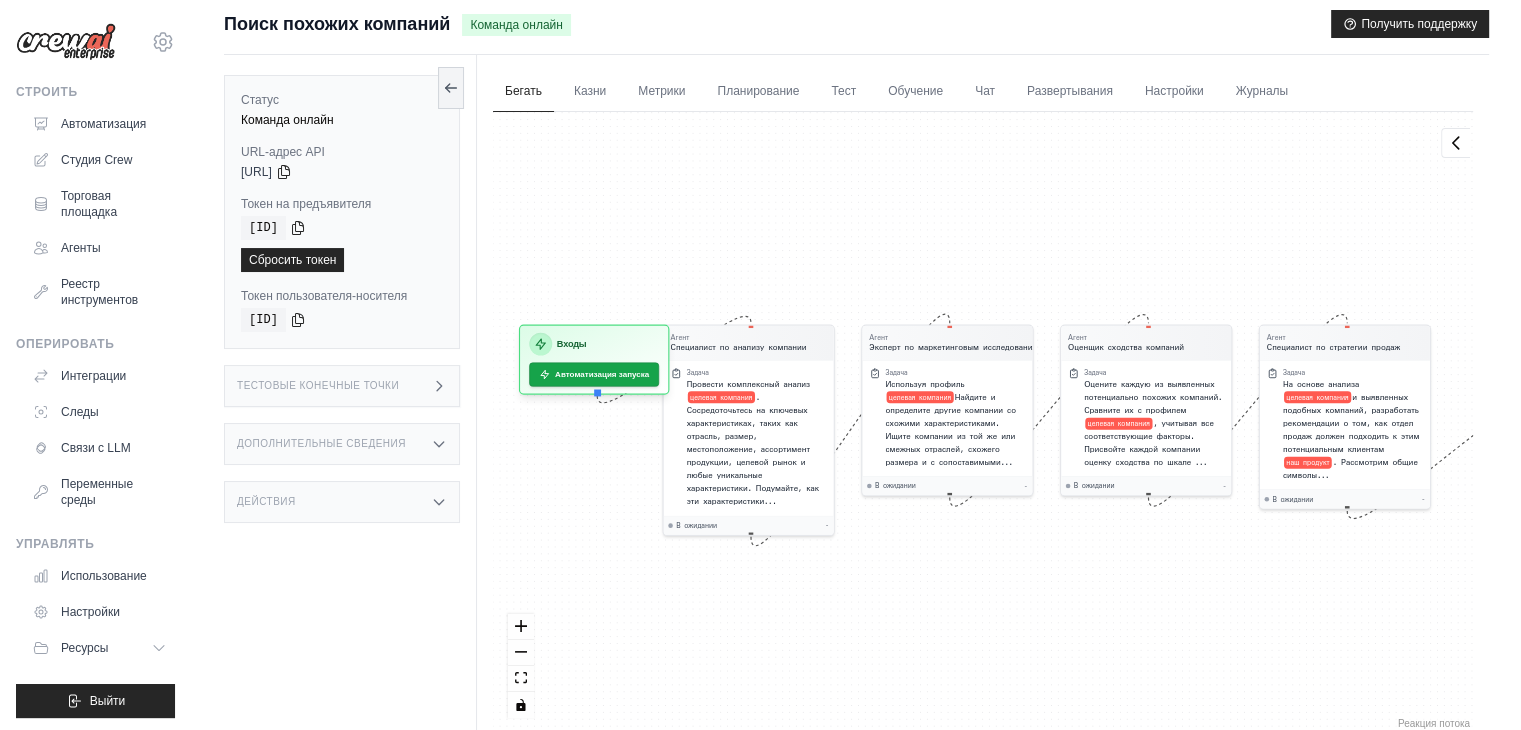 scroll, scrollTop: 0, scrollLeft: 0, axis: both 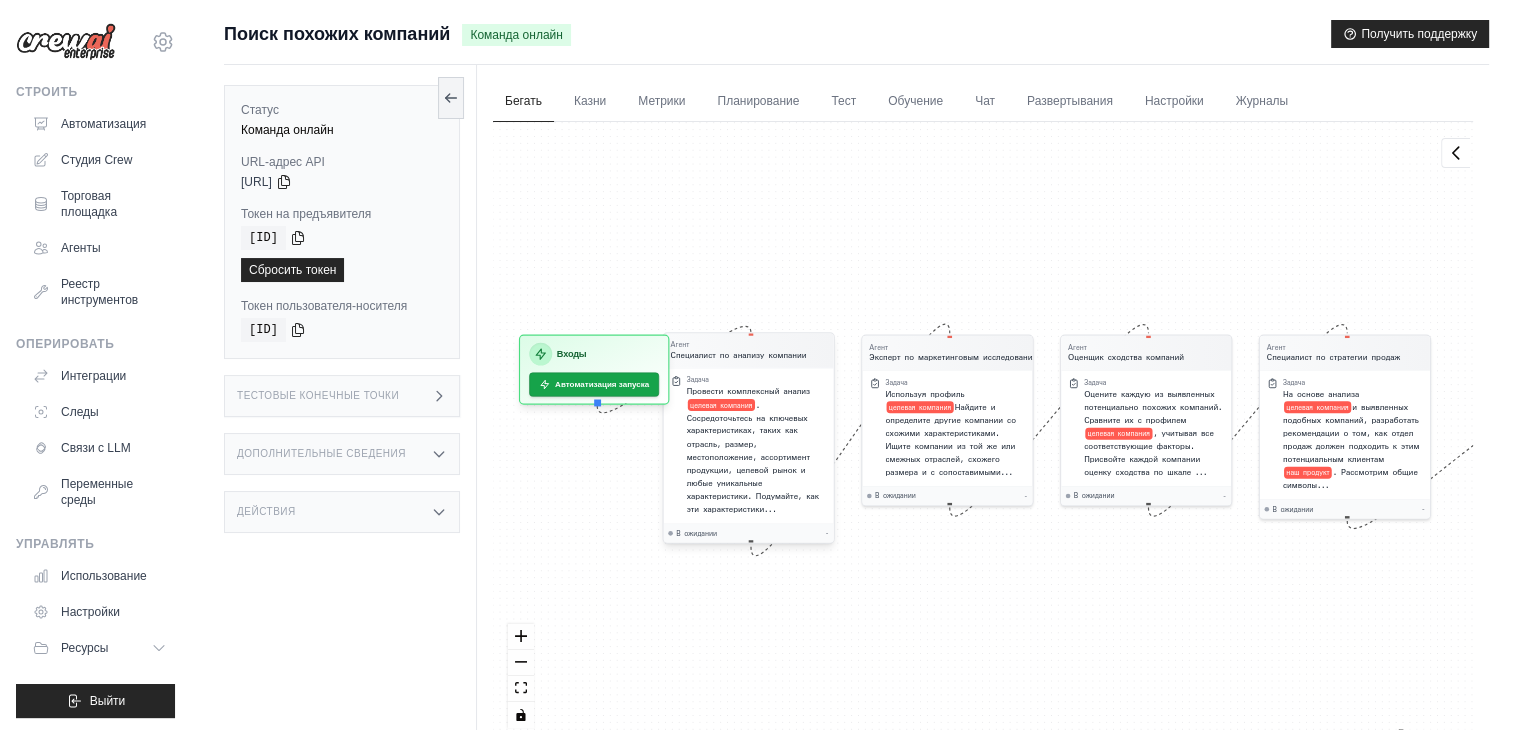 click on ". Сосредоточьтесь на ключевых характеристиках, таких как отрасль, размер, местоположение, ассортимент продукции, целевой рынок и любые уникальные характеристики. Подумайте, как эти характеристики..." at bounding box center (753, 457) 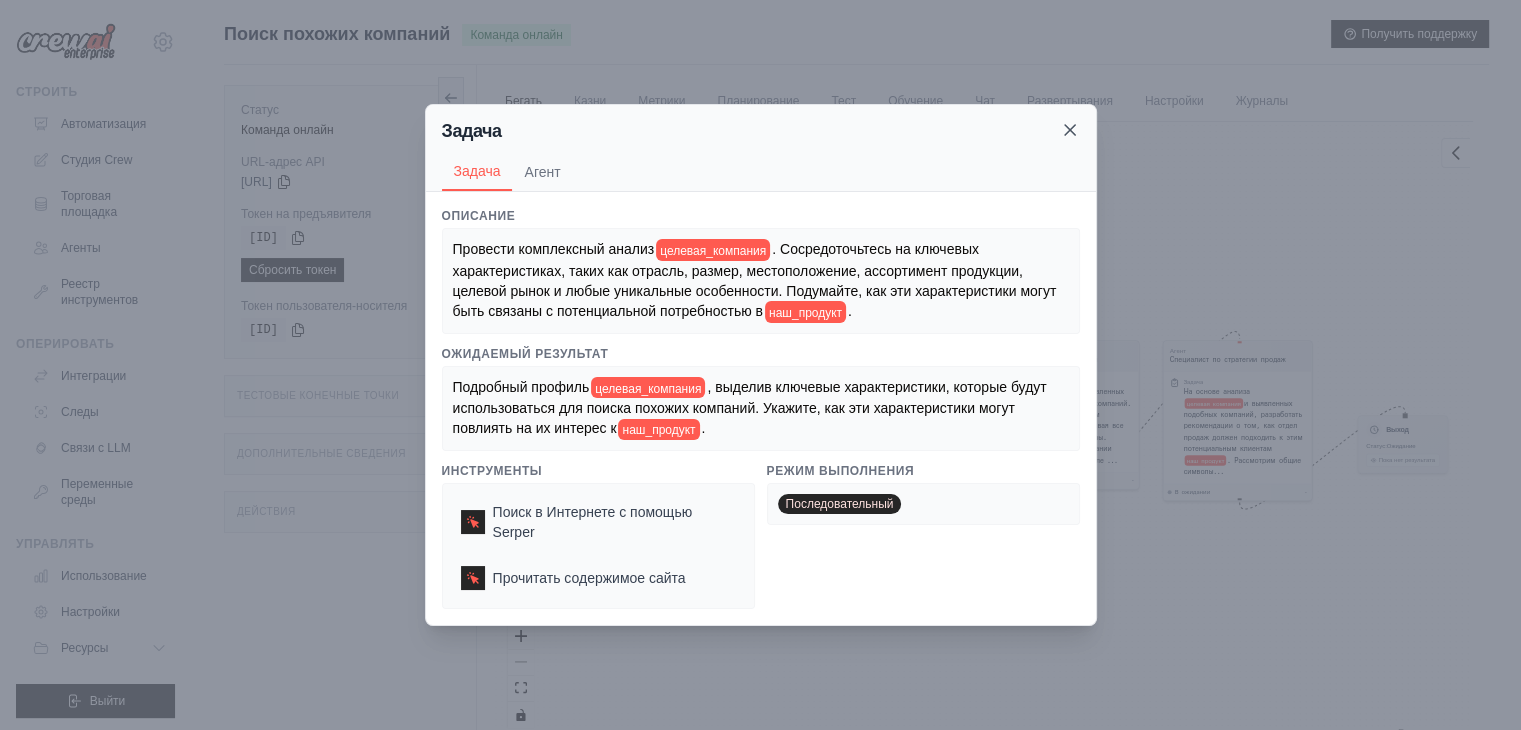 click 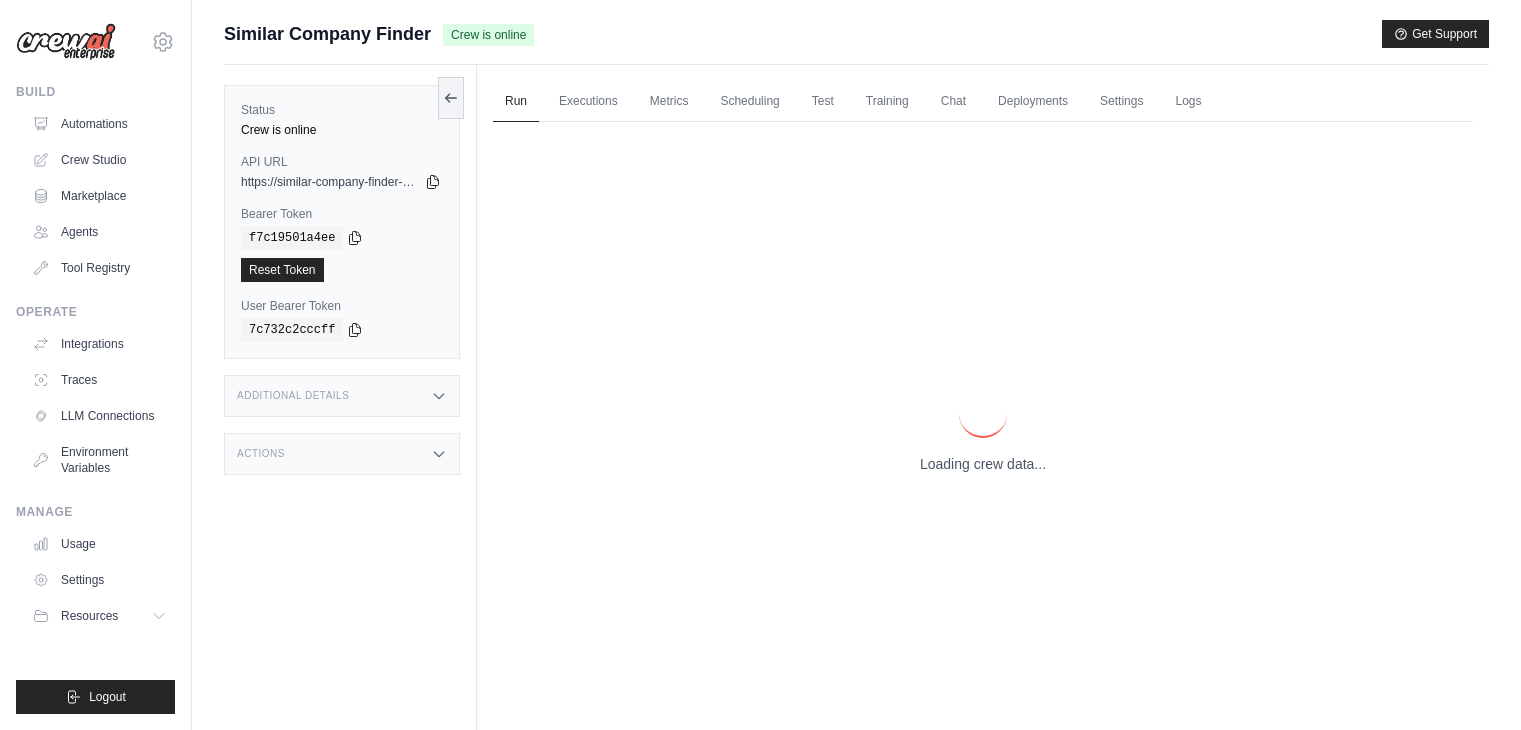 scroll, scrollTop: 0, scrollLeft: 0, axis: both 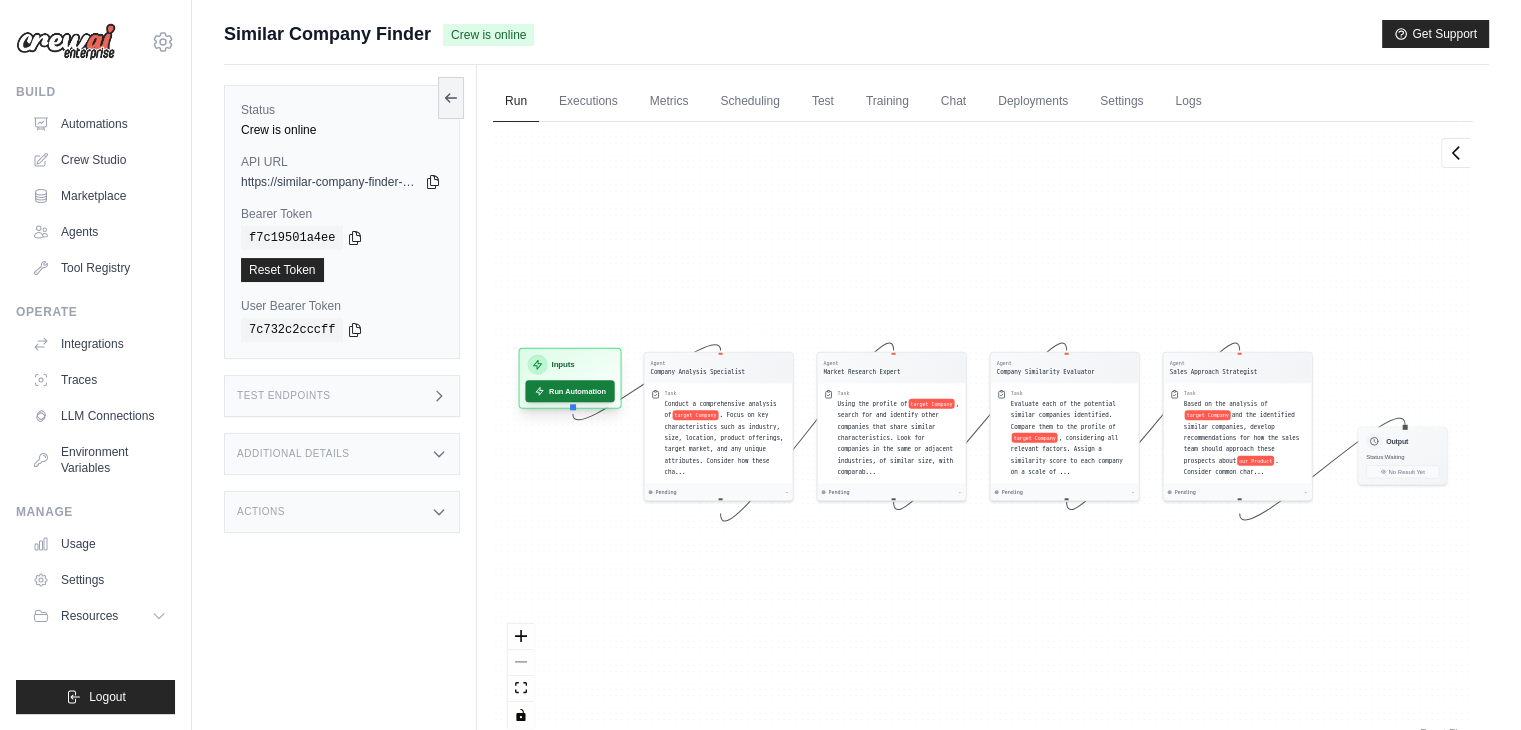click on "Run Automation" at bounding box center [569, 391] 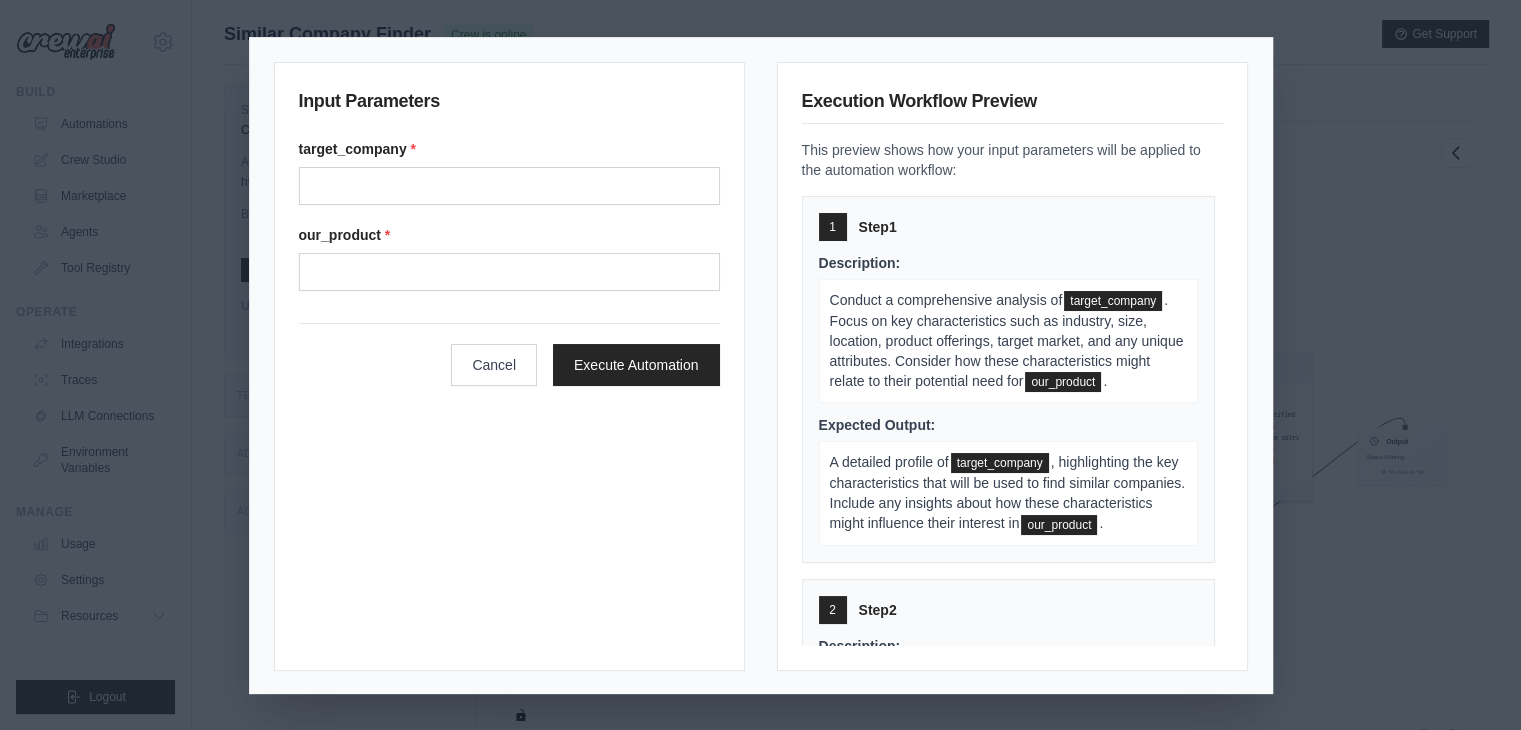 click on "target_company   * our_product   *" at bounding box center (509, 215) 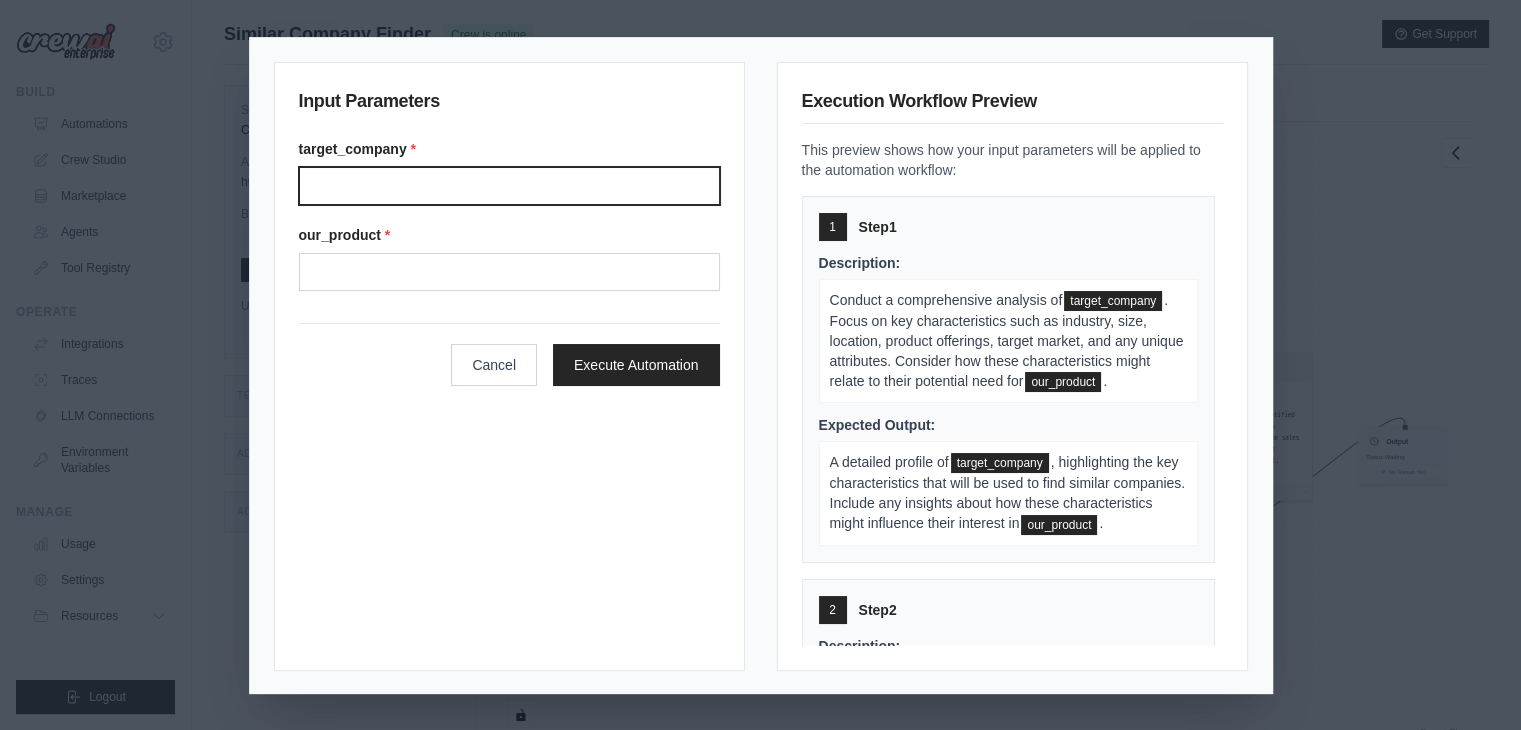 click on "Target company" at bounding box center (509, 186) 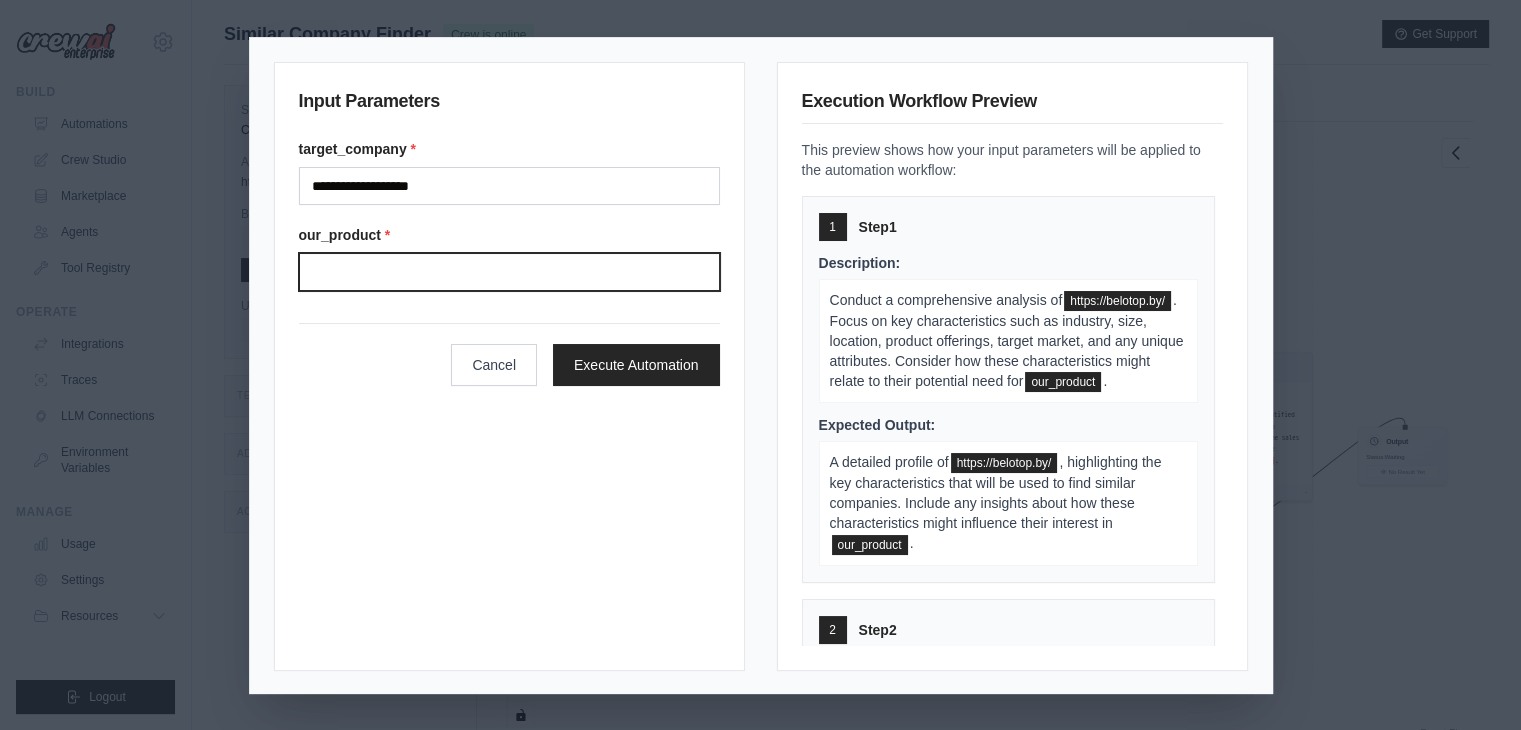 click on "Our product" at bounding box center [509, 272] 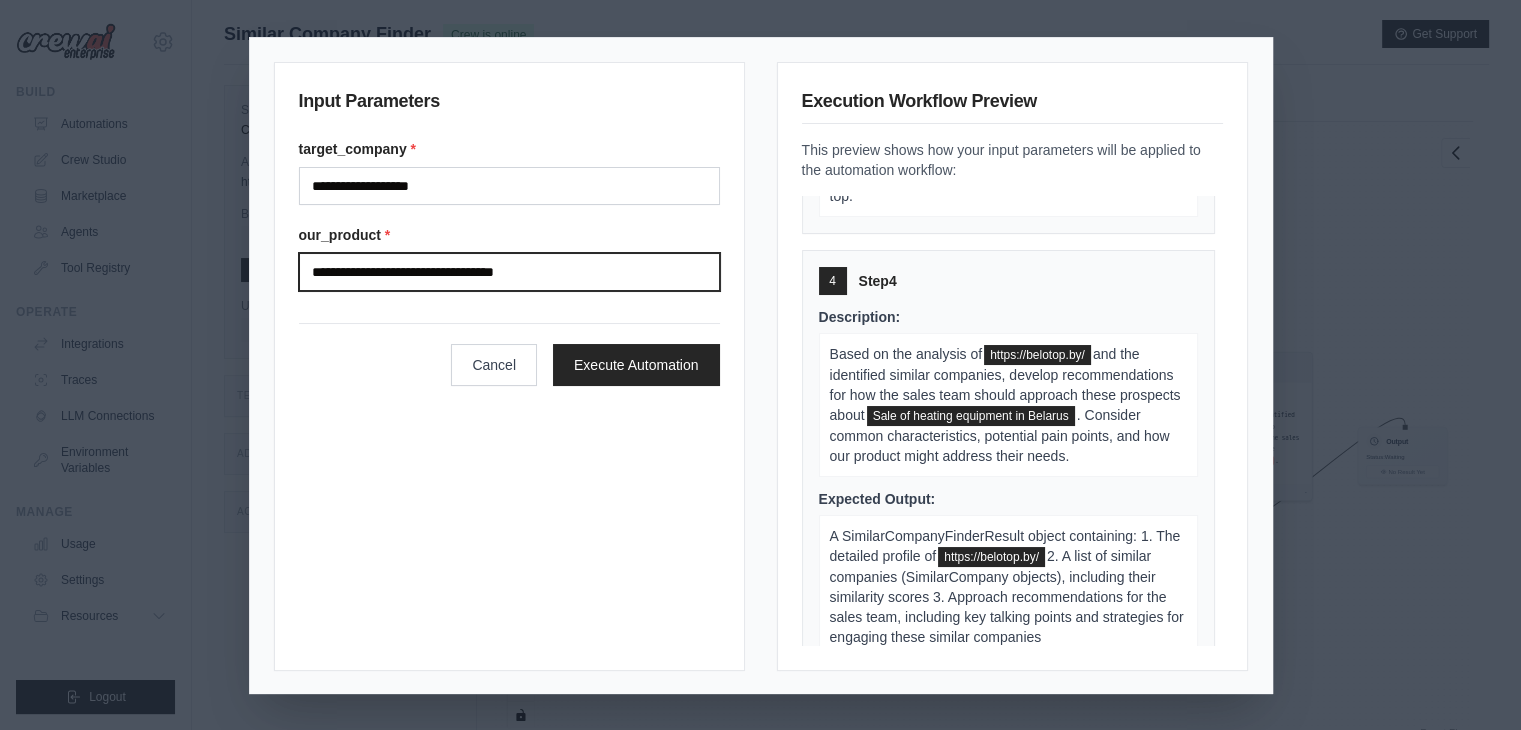 scroll, scrollTop: 1228, scrollLeft: 0, axis: vertical 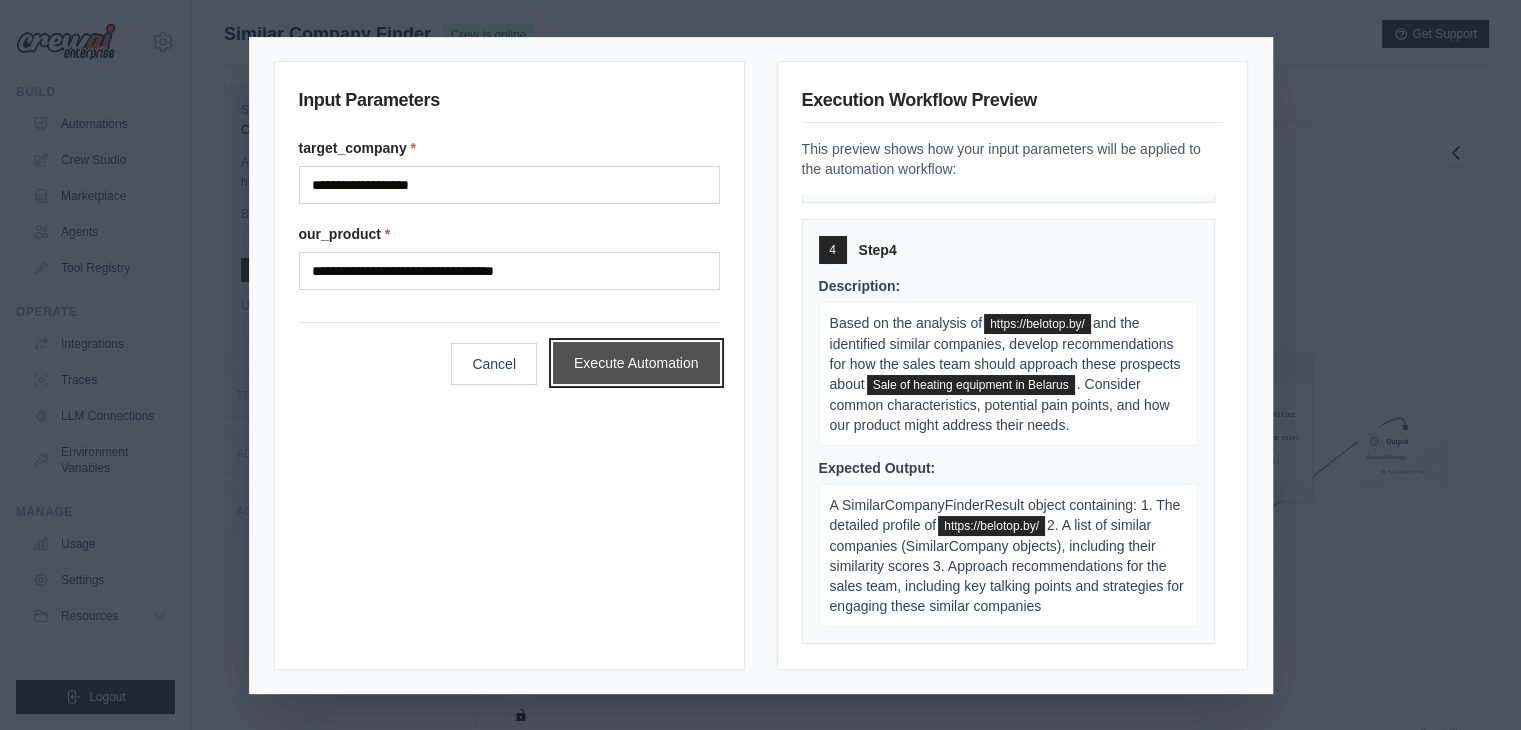 click on "Execute Automation" at bounding box center [636, 363] 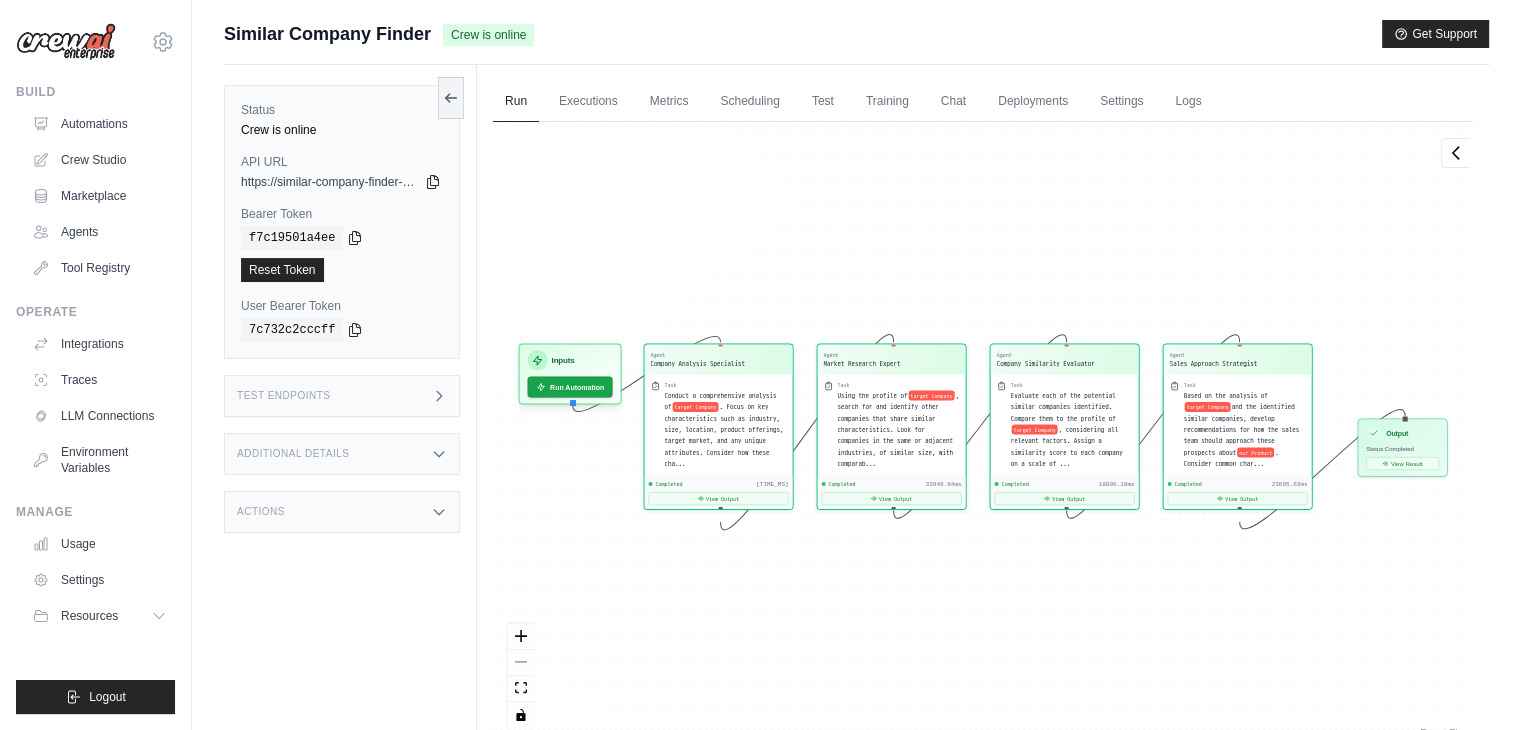 scroll, scrollTop: 14606, scrollLeft: 0, axis: vertical 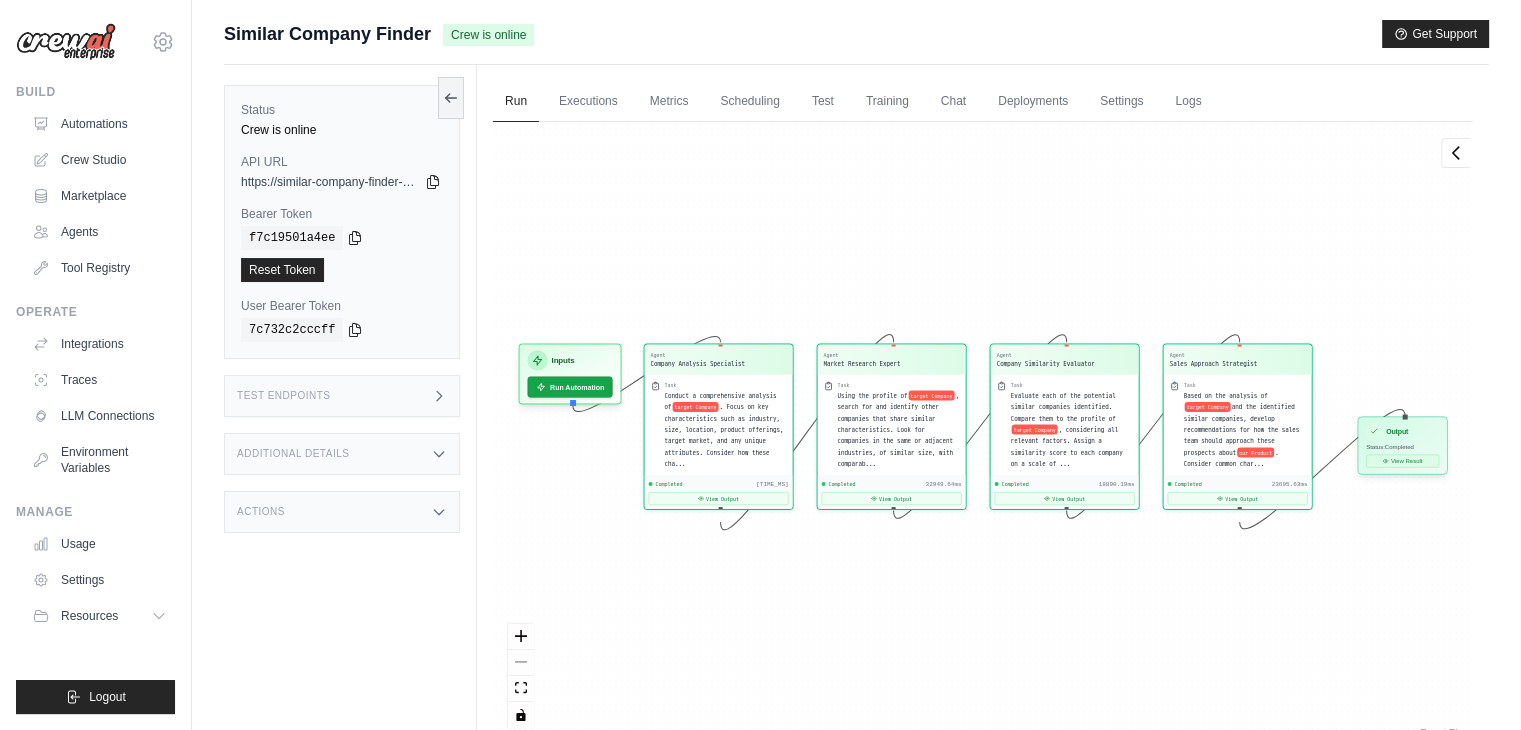 click on "View Result" at bounding box center [1402, 461] 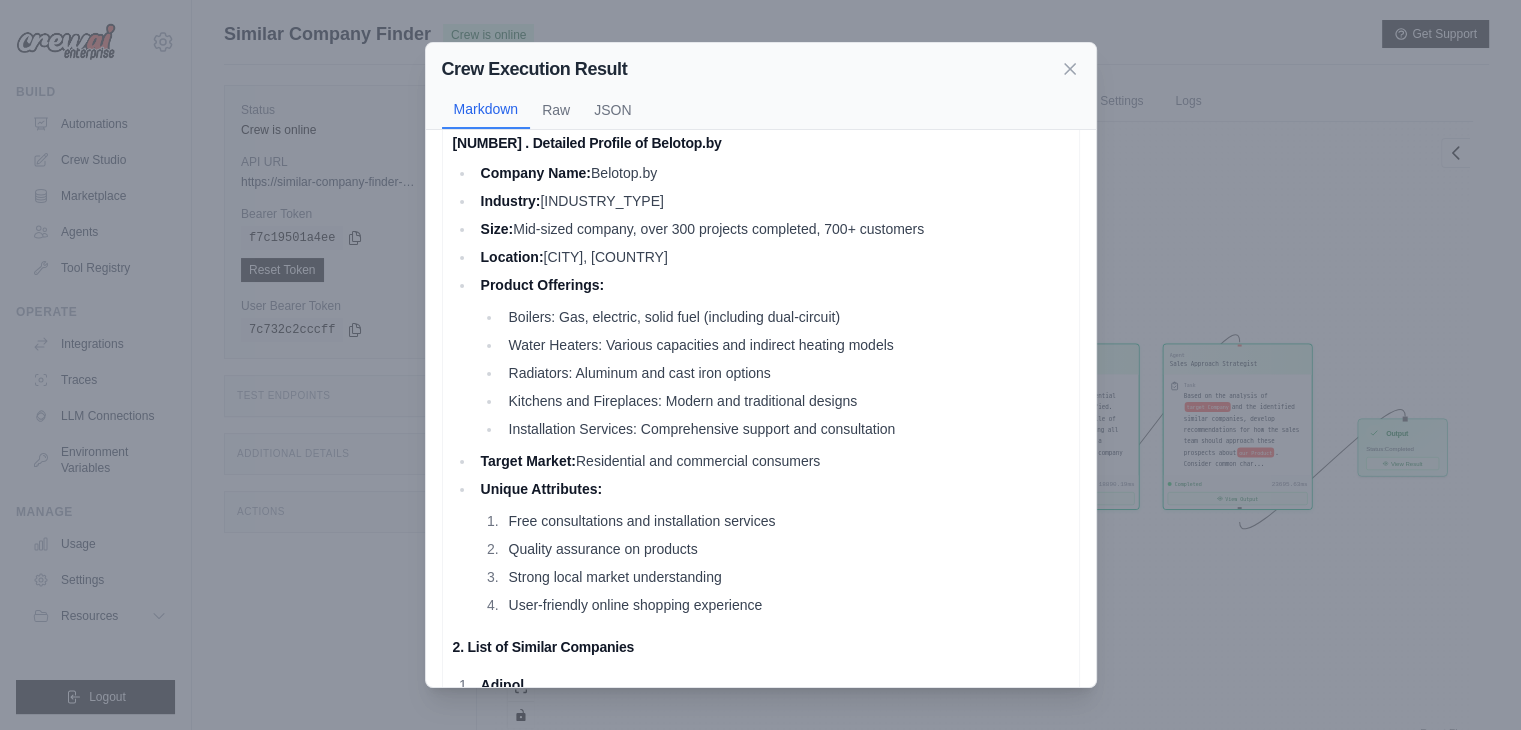 scroll, scrollTop: 0, scrollLeft: 0, axis: both 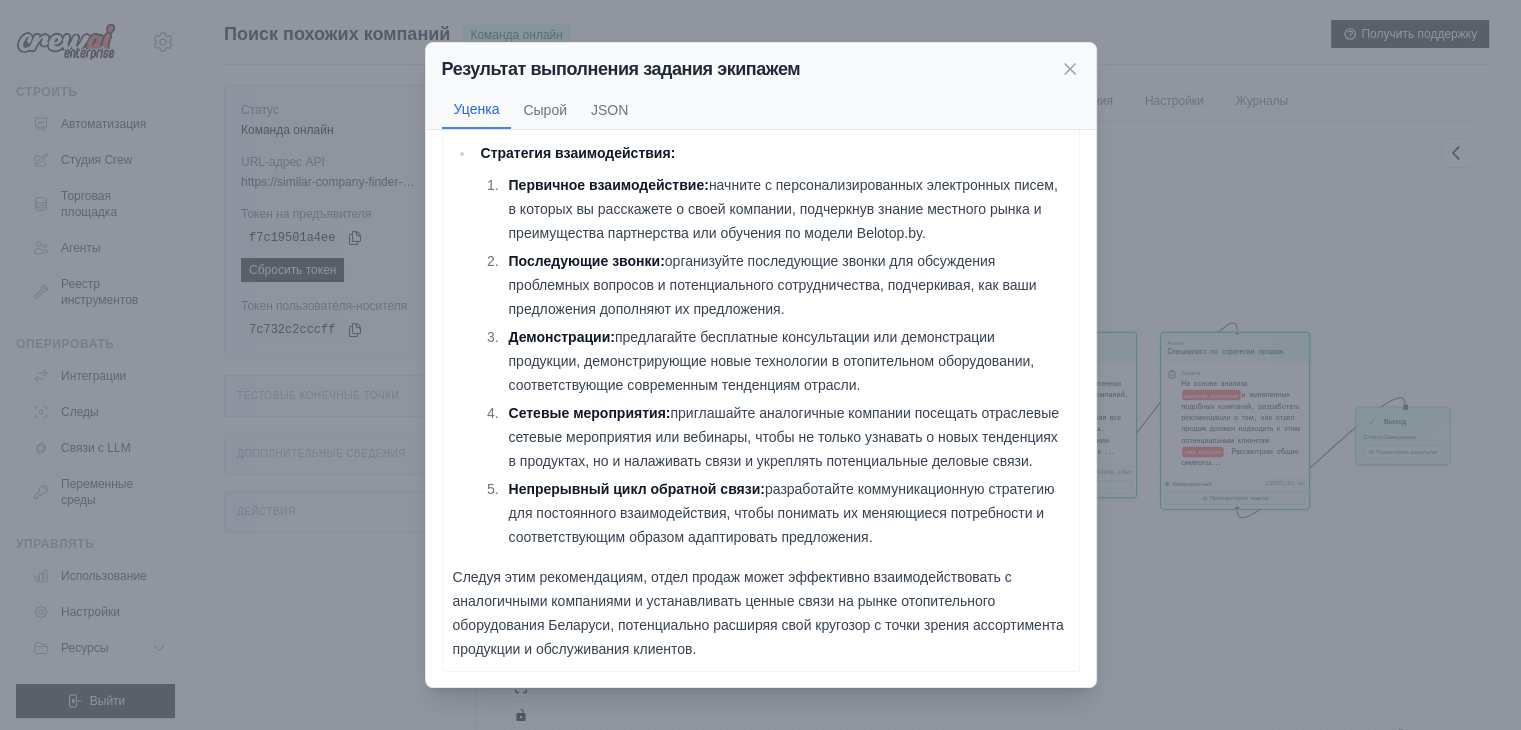 click on "Результат выполнения задания экипажем Уценка Сырой JSON SimilarCompanyFinderResult
1. Подробный профиль Belotop.by
Название компании:  Belotop.by
Отрасль:  Продажа и установка отопительного оборудования
Размер:  Средняя компания, более 300 завершенных проектов, более 700 клиентов
Местоположение:  [CITY], [COUNTRY]
Предложения продуктов:
Котлы: Газовые, электрические, твердотопливные (в том числе двухконтурные)
Водонагреватели: модели различной мощности и косвенного нагрева
Радиаторы: алюминиевые и чугунные варианты
Кухни и камины: современный и традиционный дизайн" at bounding box center [760, 365] 